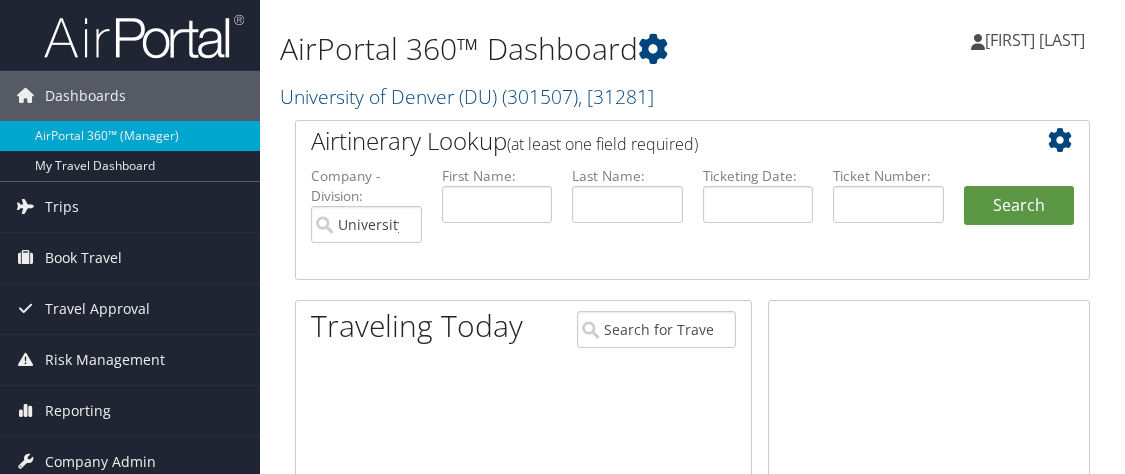 scroll, scrollTop: 0, scrollLeft: 0, axis: both 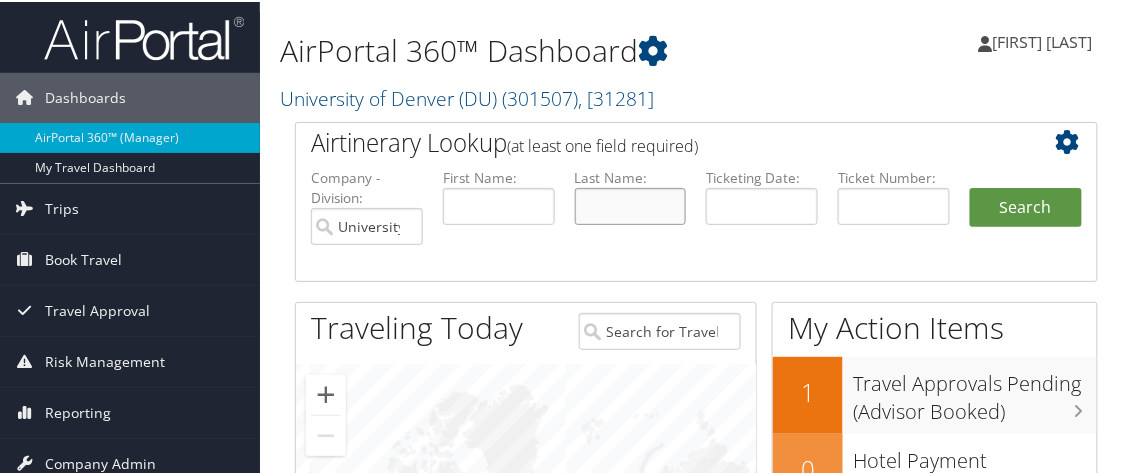 click at bounding box center (631, 204) 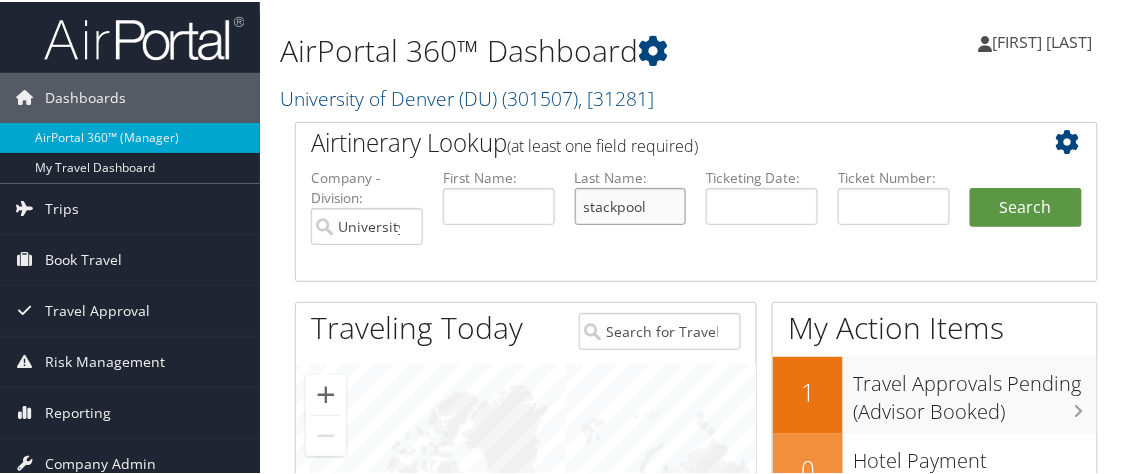 type on "stackpool" 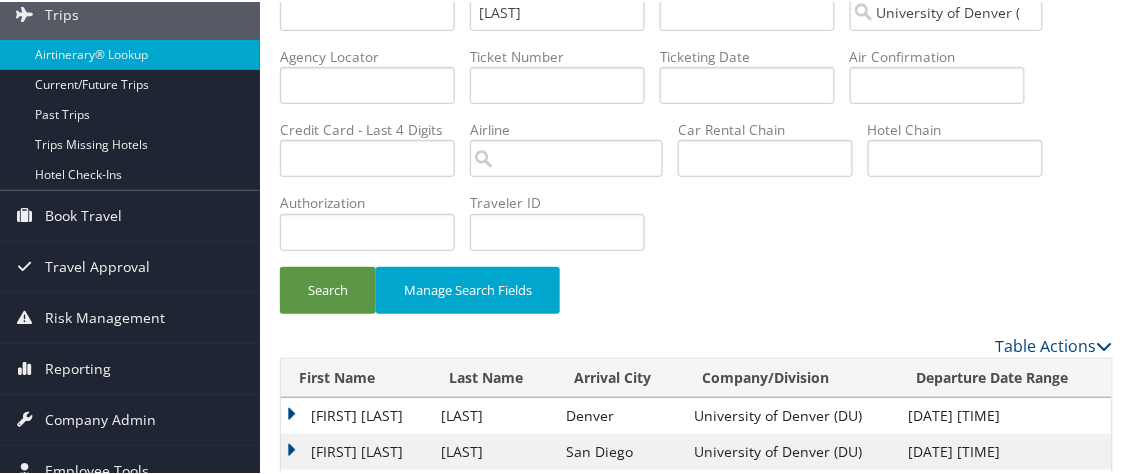 scroll, scrollTop: 233, scrollLeft: 0, axis: vertical 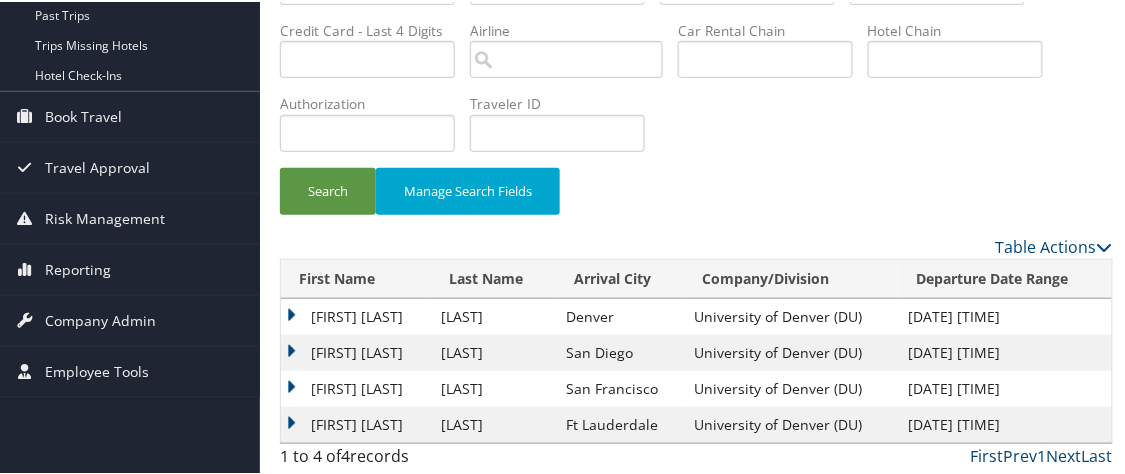 click on "[FIRST] [LAST]" at bounding box center (356, 315) 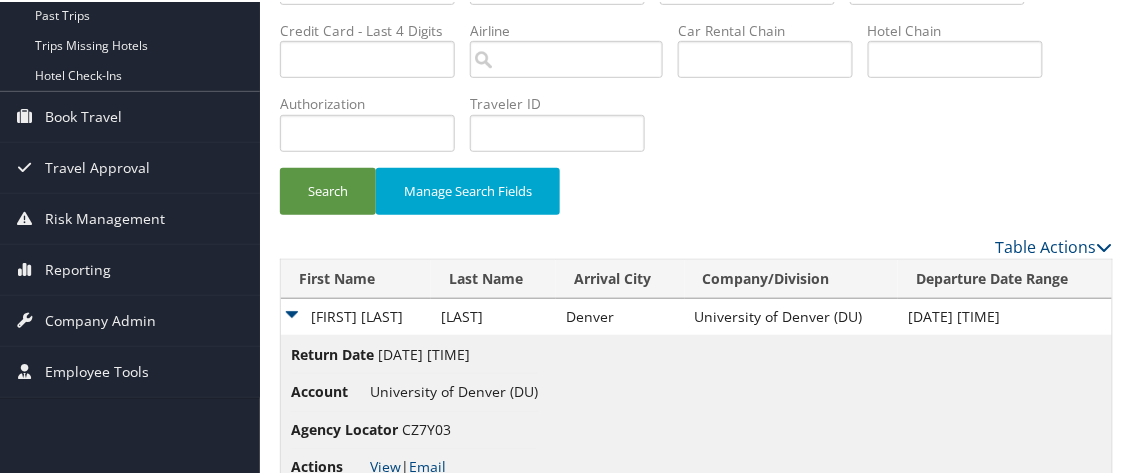 click on "Actions   View  |  Email" at bounding box center (414, 465) 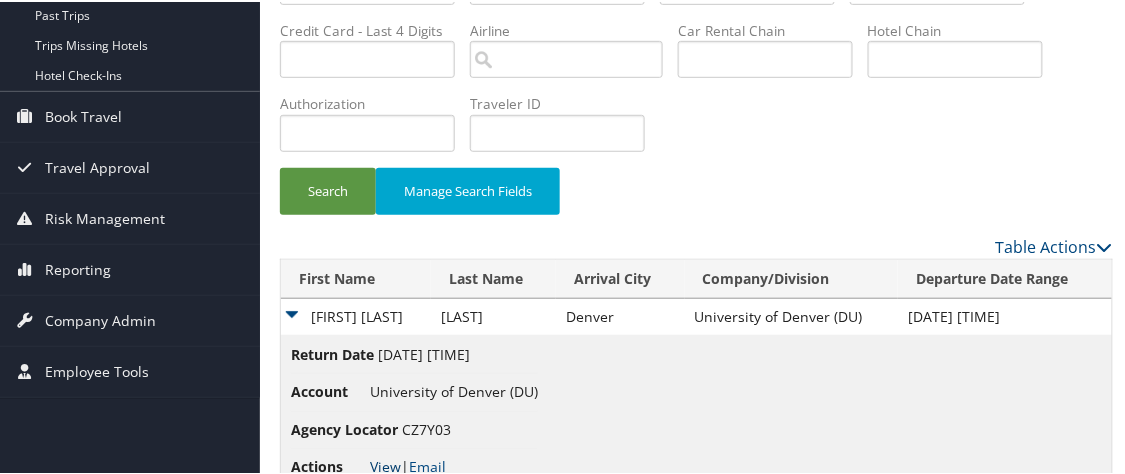 click on "View" at bounding box center [385, 464] 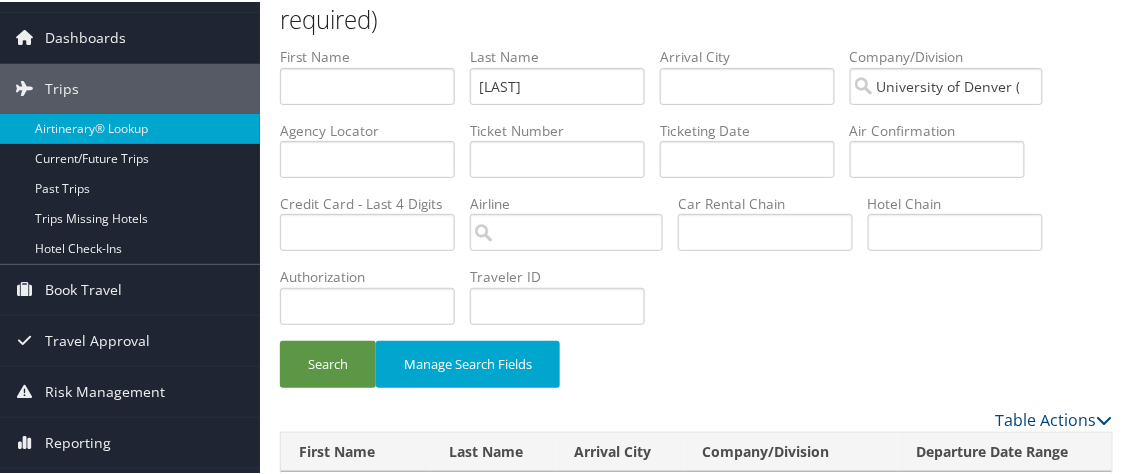 scroll, scrollTop: 0, scrollLeft: 0, axis: both 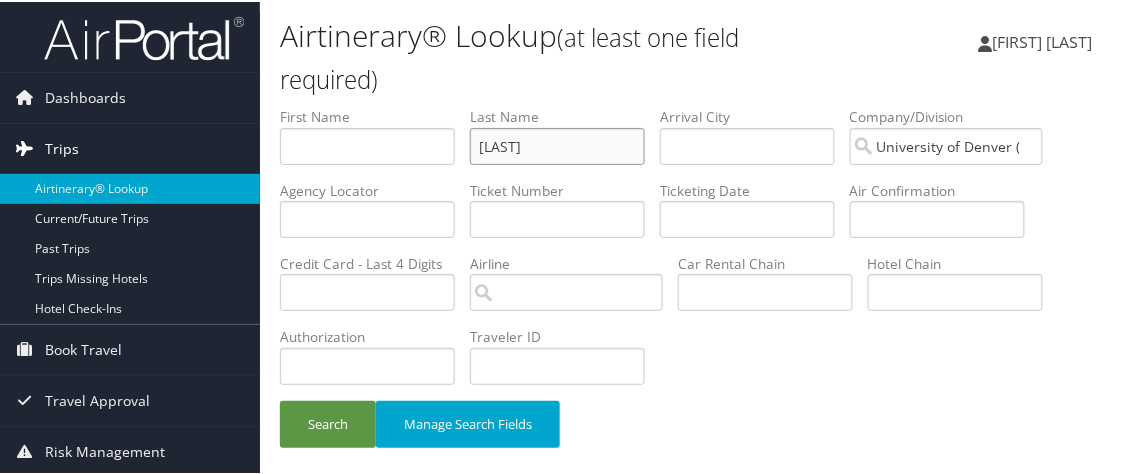 drag, startPoint x: 574, startPoint y: 141, endPoint x: 239, endPoint y: 144, distance: 335.01343 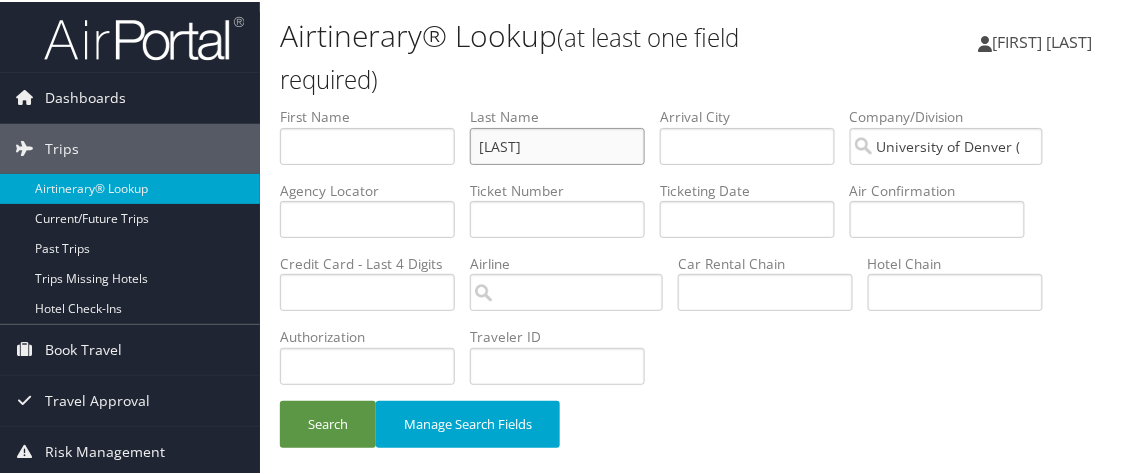 click on "stackpool" at bounding box center [557, 144] 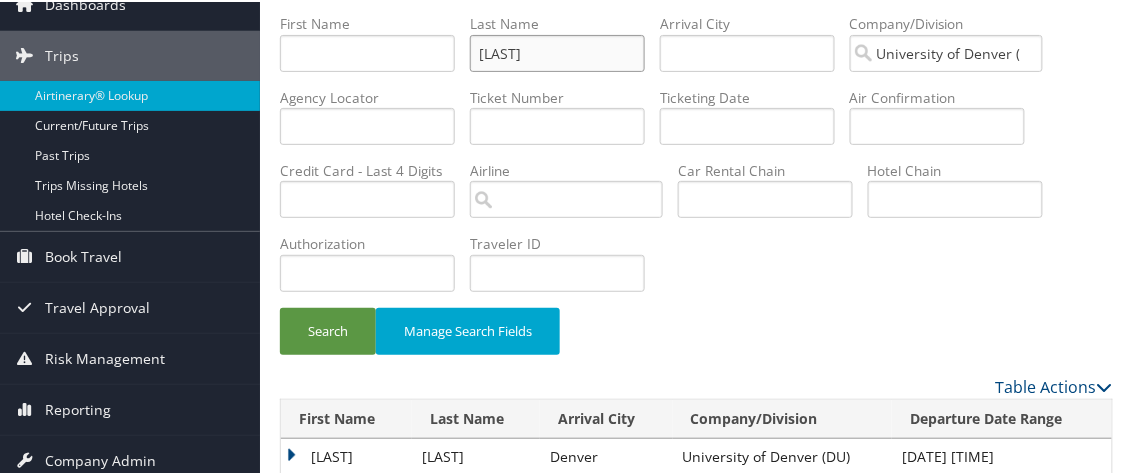 scroll, scrollTop: 151, scrollLeft: 0, axis: vertical 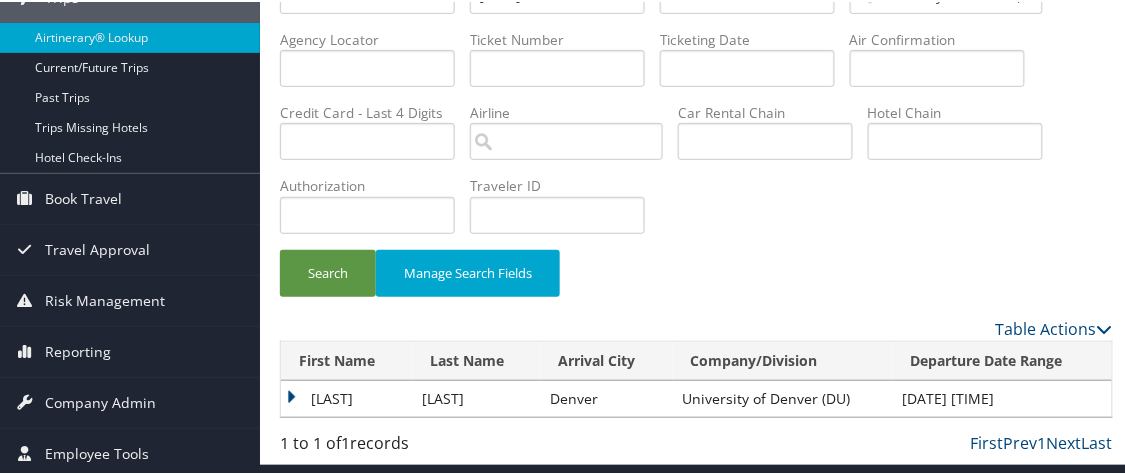 click on "SERAY" at bounding box center (346, 397) 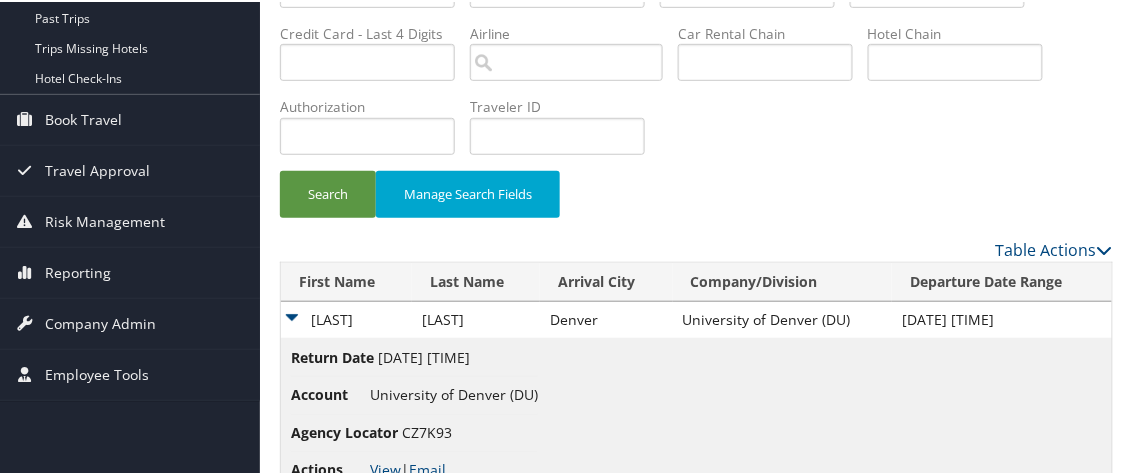 scroll, scrollTop: 283, scrollLeft: 0, axis: vertical 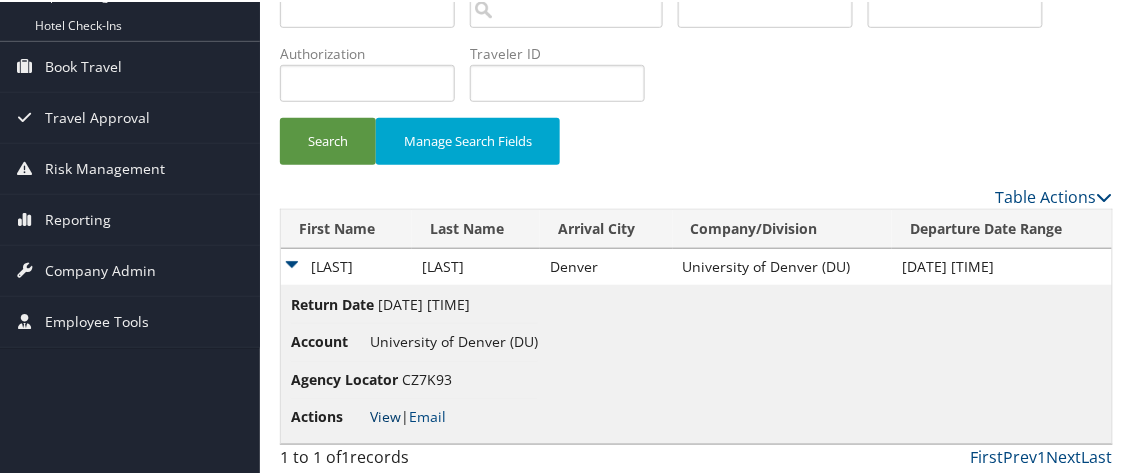 click on "View" at bounding box center (385, 414) 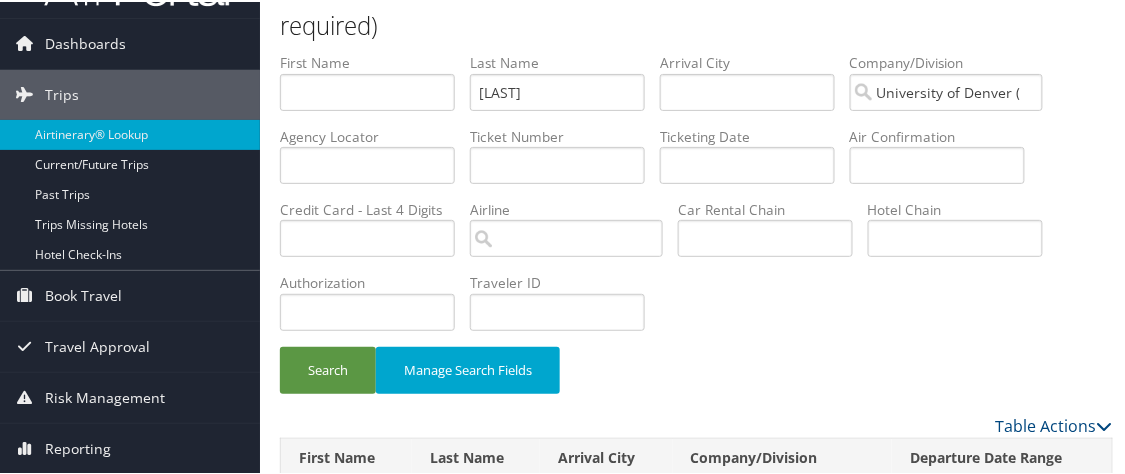 scroll, scrollTop: 0, scrollLeft: 0, axis: both 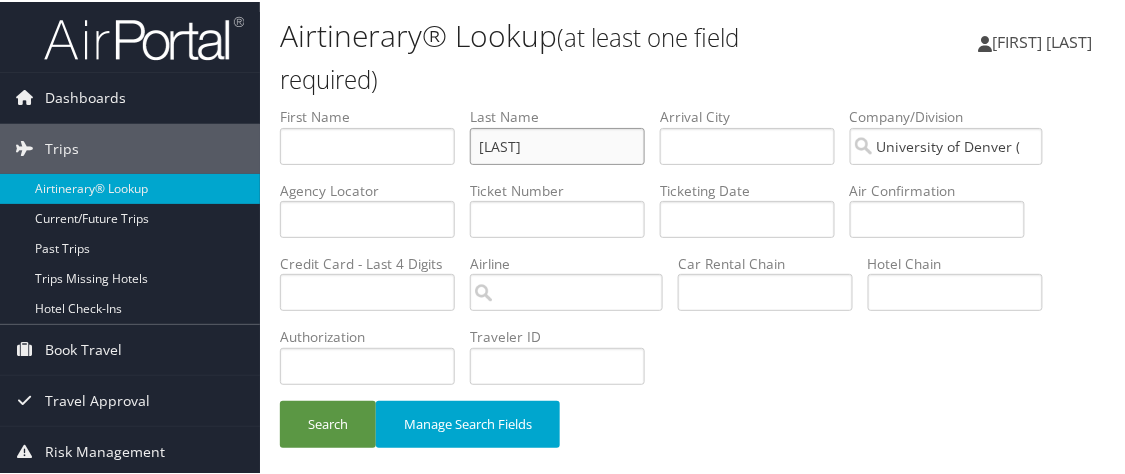 drag, startPoint x: 538, startPoint y: 137, endPoint x: 271, endPoint y: 132, distance: 267.0468 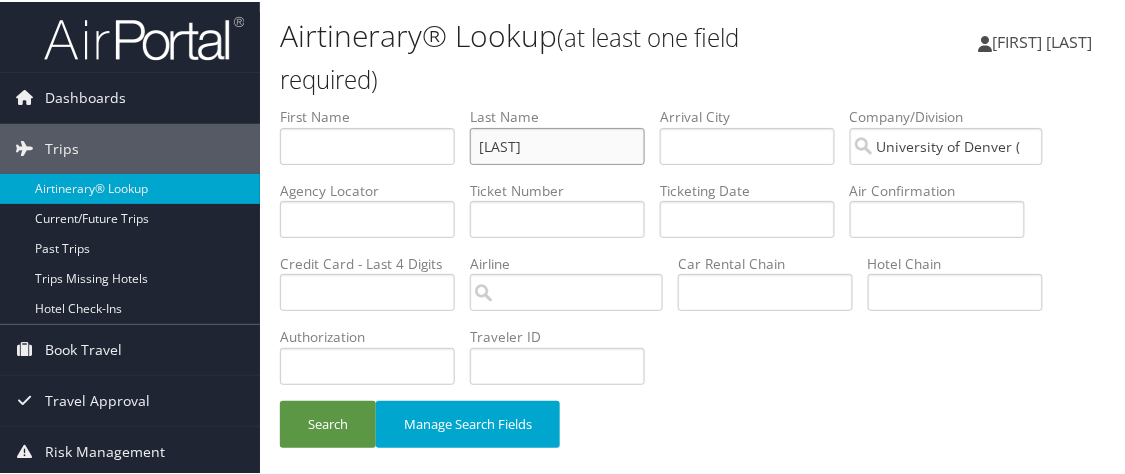 click on "Search" at bounding box center (328, 422) 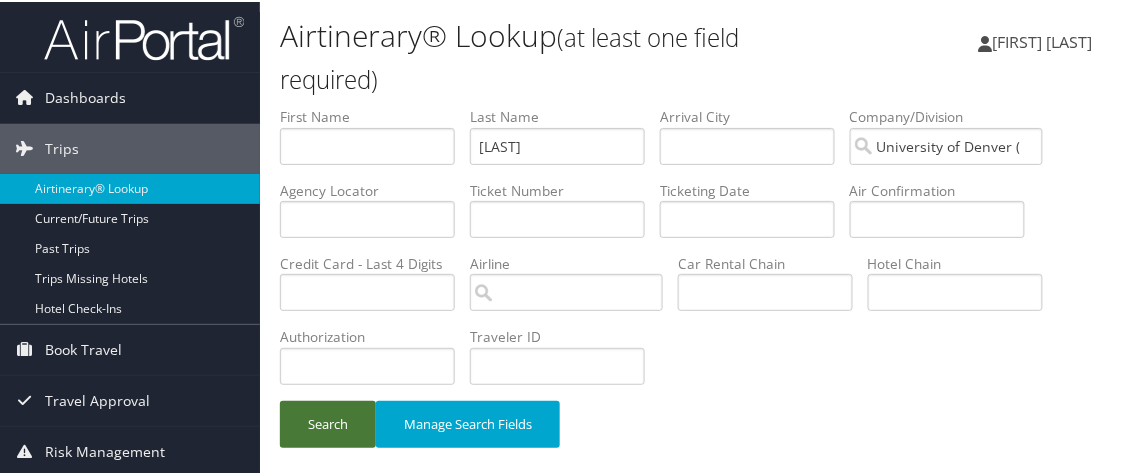 click on "Search" at bounding box center (328, 422) 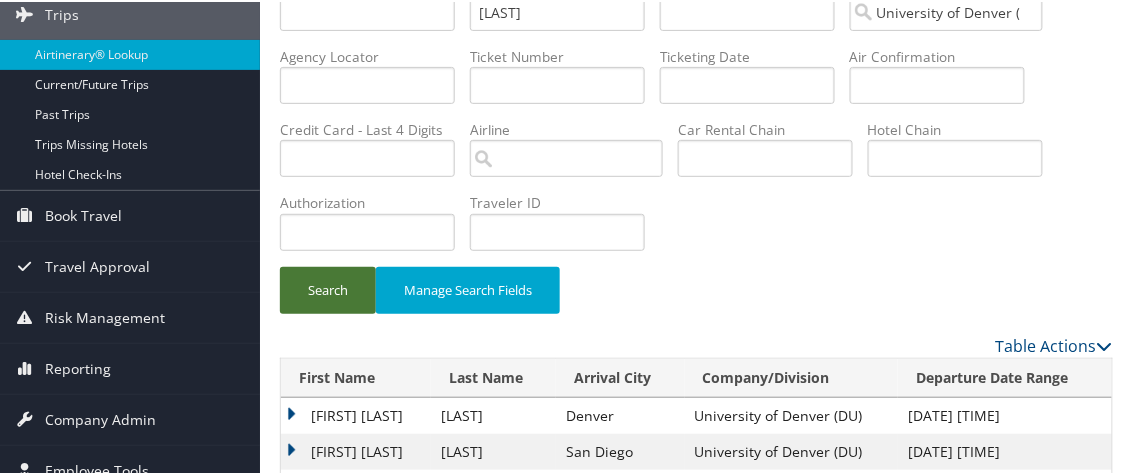 scroll, scrollTop: 233, scrollLeft: 0, axis: vertical 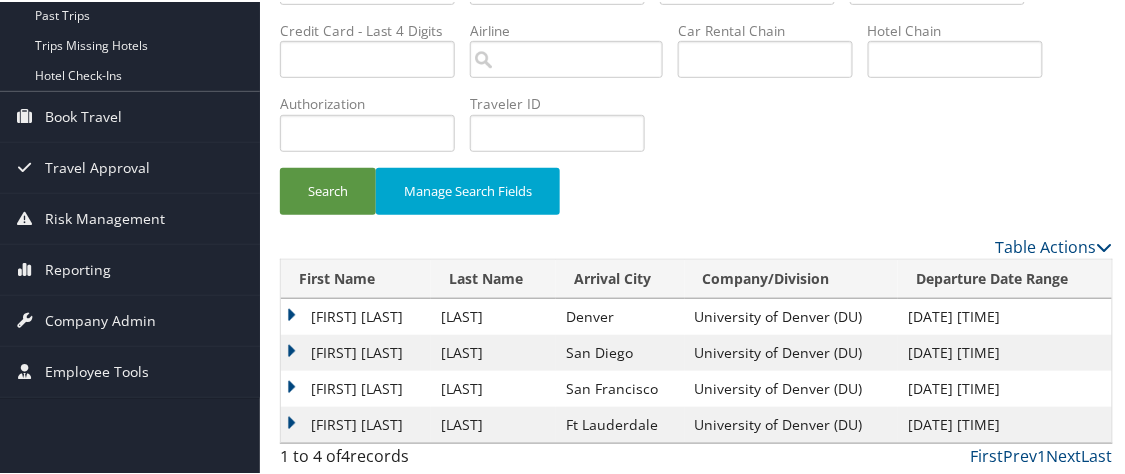 click on "MEAGAN CAROL" at bounding box center (356, 351) 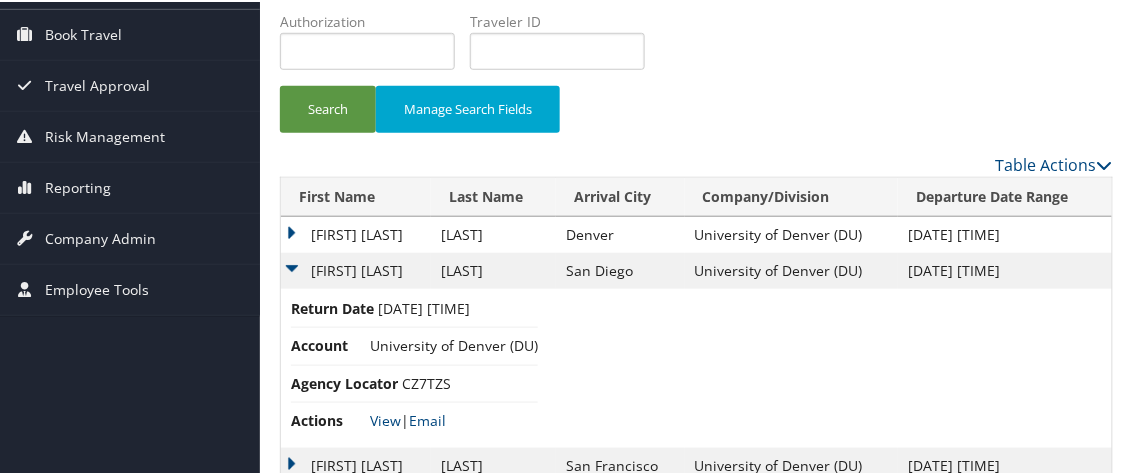 scroll, scrollTop: 391, scrollLeft: 0, axis: vertical 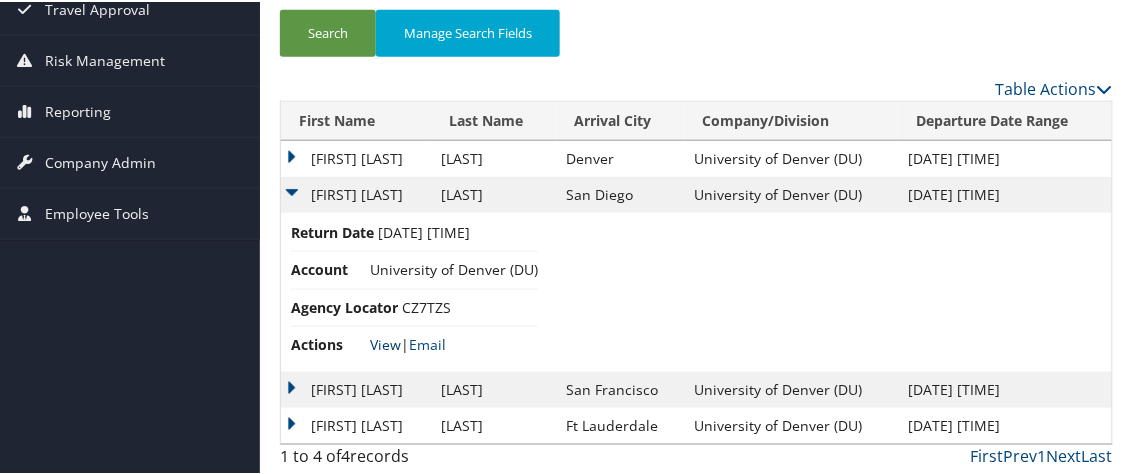 click on "View" at bounding box center (385, 342) 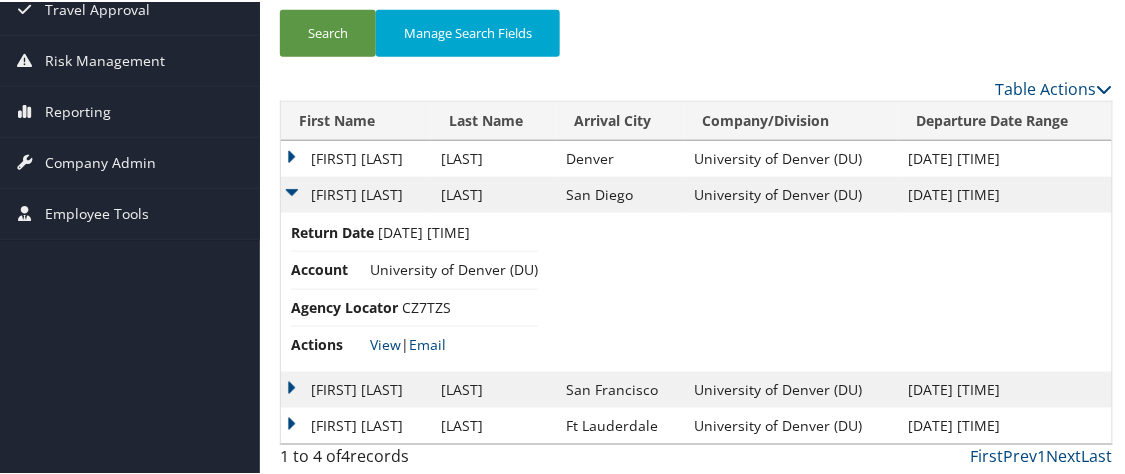 click on "MEAGAN CAROL" at bounding box center (356, 388) 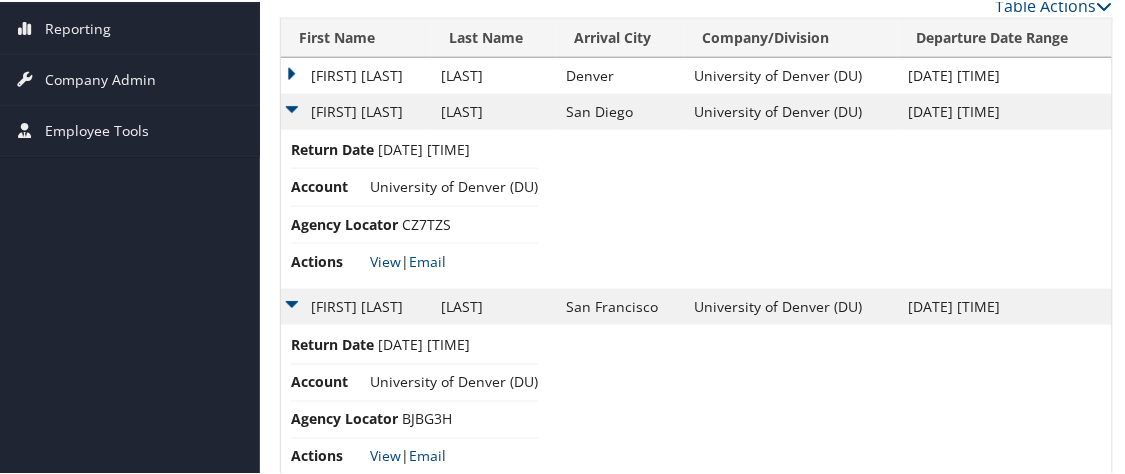 scroll, scrollTop: 549, scrollLeft: 0, axis: vertical 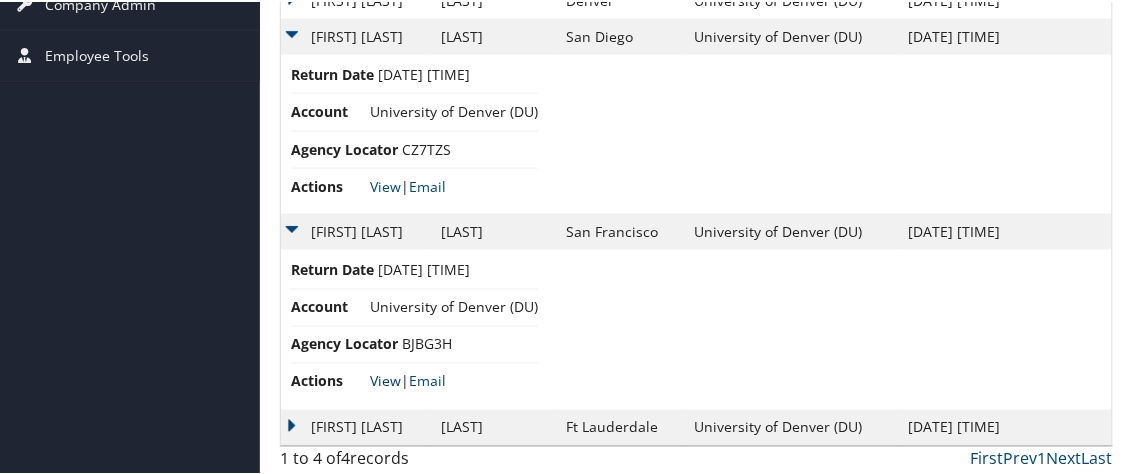 click on "View" at bounding box center (385, 379) 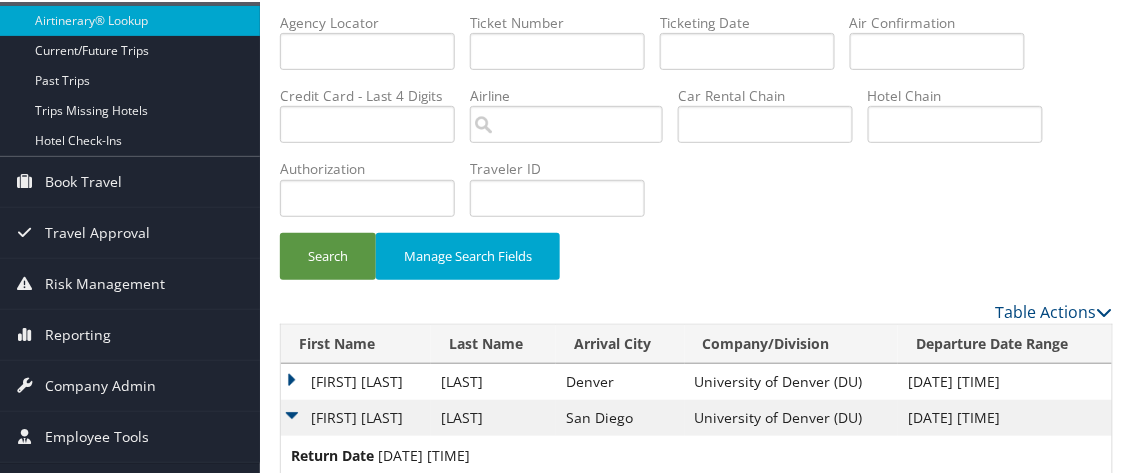 scroll, scrollTop: 0, scrollLeft: 0, axis: both 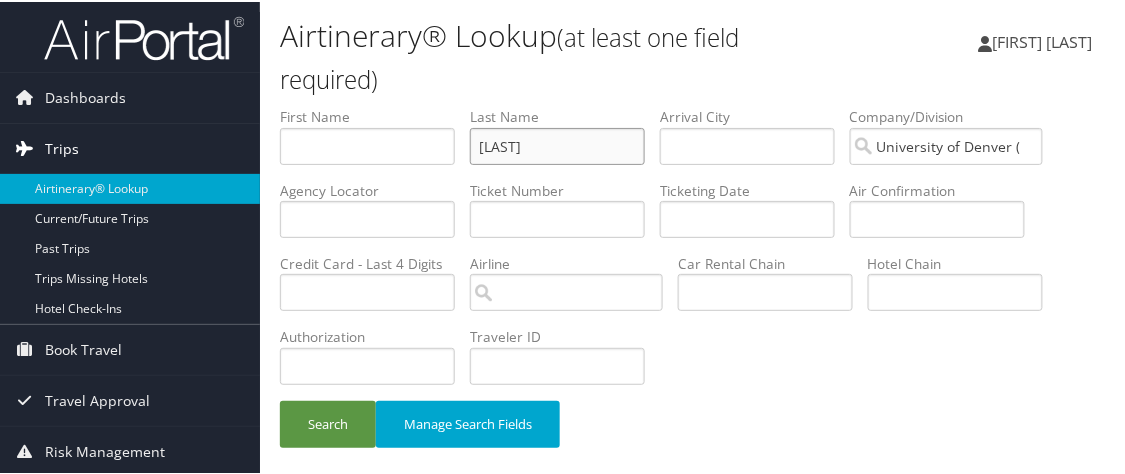 drag, startPoint x: 559, startPoint y: 144, endPoint x: 217, endPoint y: 125, distance: 342.52737 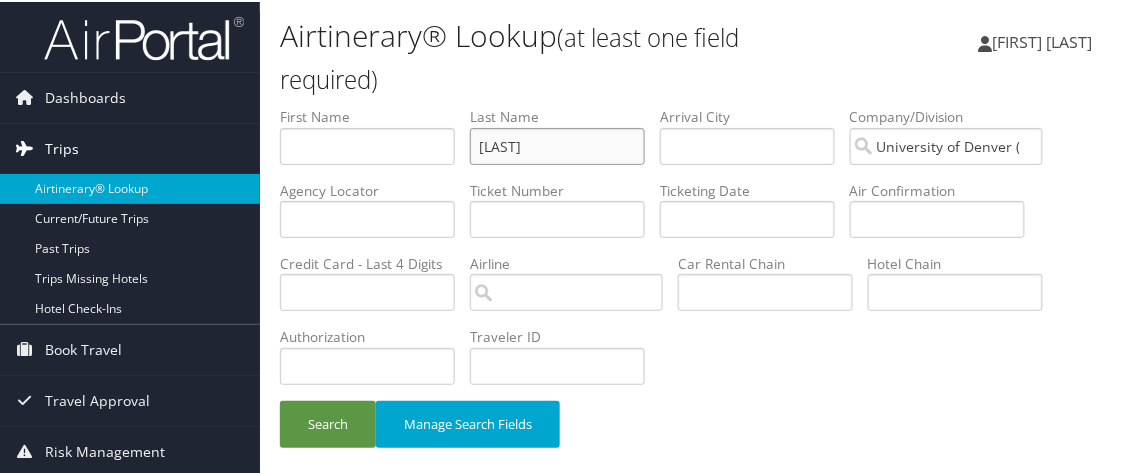 click on "Search" at bounding box center [328, 422] 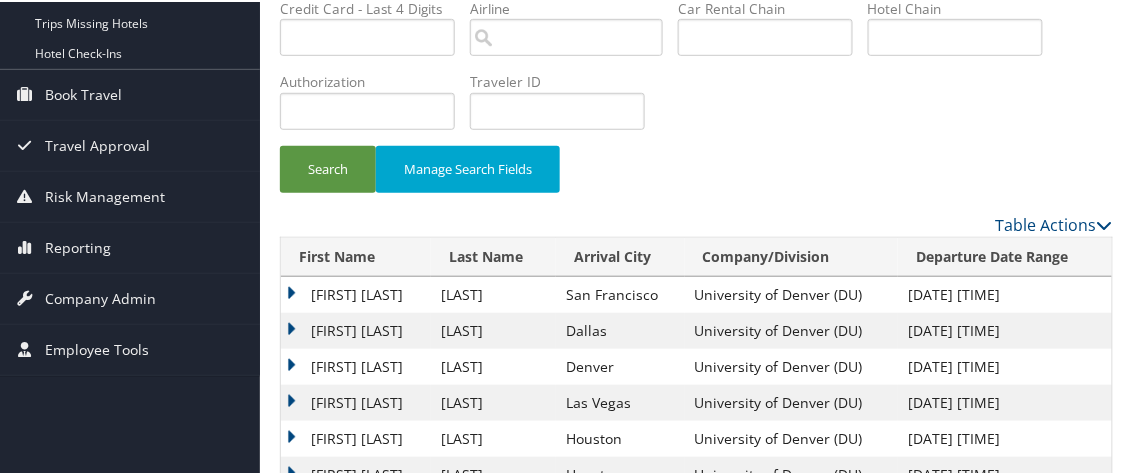 scroll, scrollTop: 412, scrollLeft: 0, axis: vertical 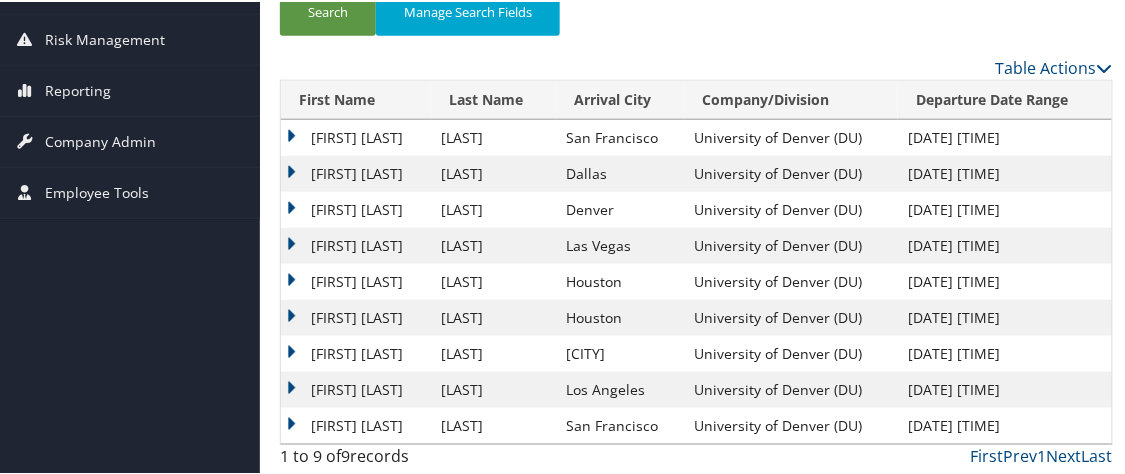 click on "Airtinerary® Lookup  (at least one field required)
Sarah Miller
Sarah Miller
My Settings
Travel Agency Contacts
View Travel Profile
Give Feedback
Sign Out" at bounding box center (696, 32) 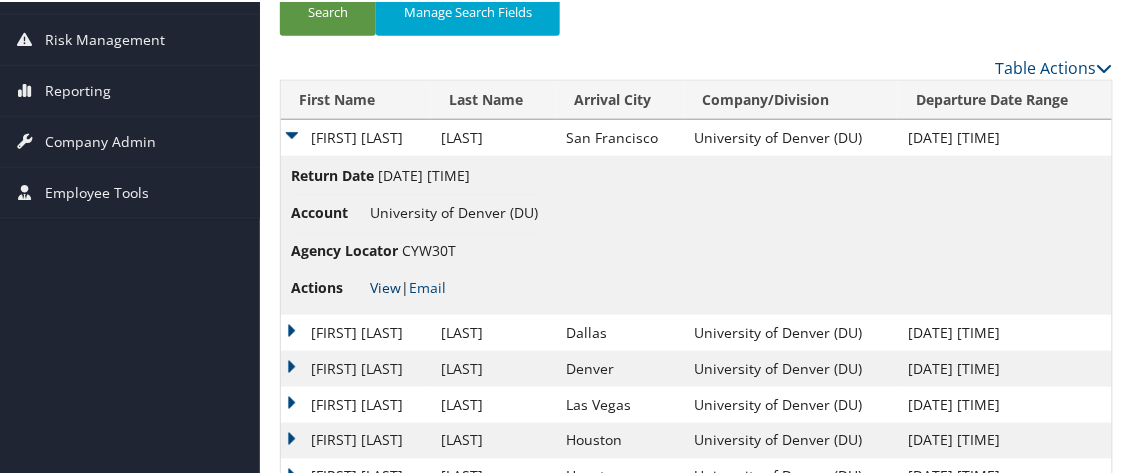 click on "View" at bounding box center [385, 285] 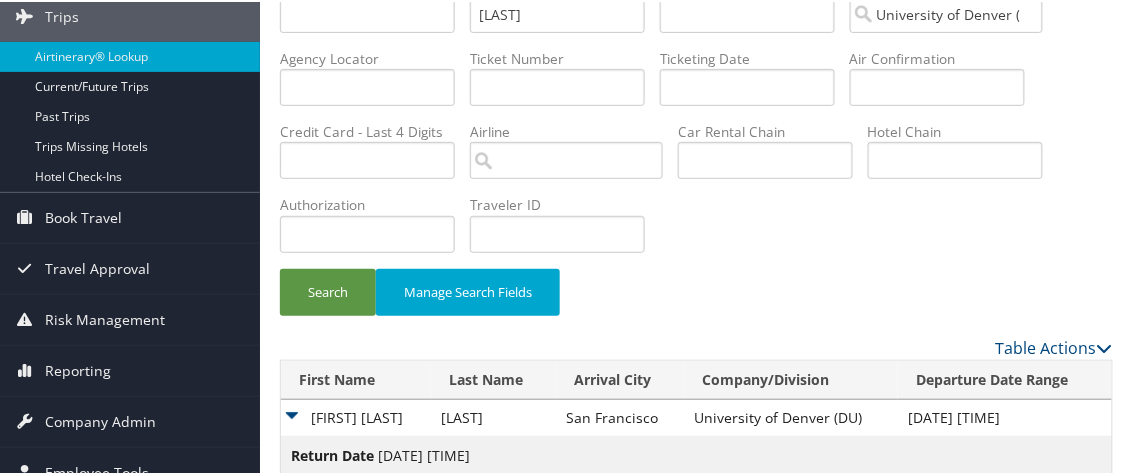 scroll, scrollTop: 0, scrollLeft: 0, axis: both 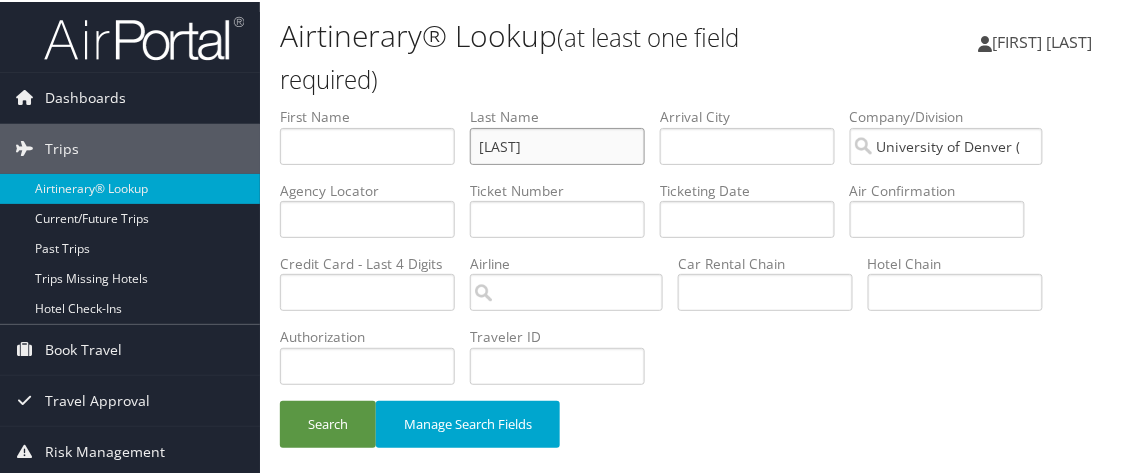 click on "First Name Last Name woerner Departure City Arrival City Company/Division University of Denver (DU) Airport/City Code Departure Date Range Agency Locator Ticket Number Ticketing Date Invoice Number Flight Number Agent Name Air Confirmation Hotel Confirmation Credit Card - Last 4 Digits Airline Car Rental Chain Hotel Chain Rail Vendor Authorization Billable Client Code Cost Center Department Explanation Manager ID Project Purpose Region Traveler ID Search Manage Search Fields" at bounding box center [696, 285] 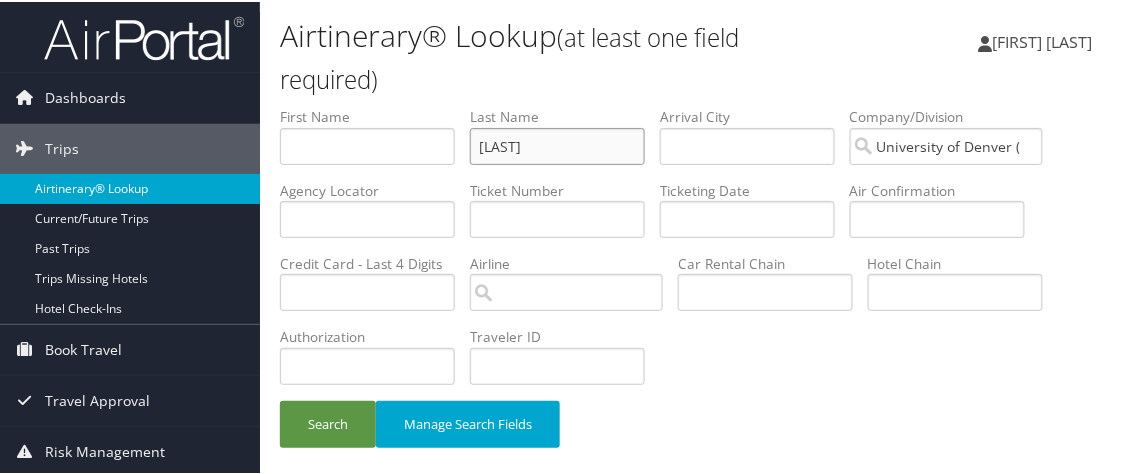 click on "Search" at bounding box center (328, 422) 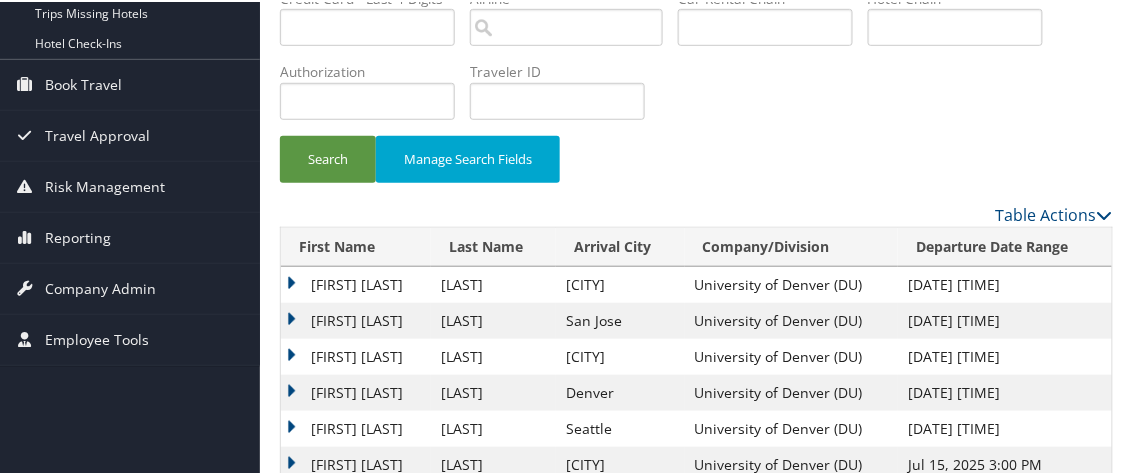 scroll, scrollTop: 400, scrollLeft: 0, axis: vertical 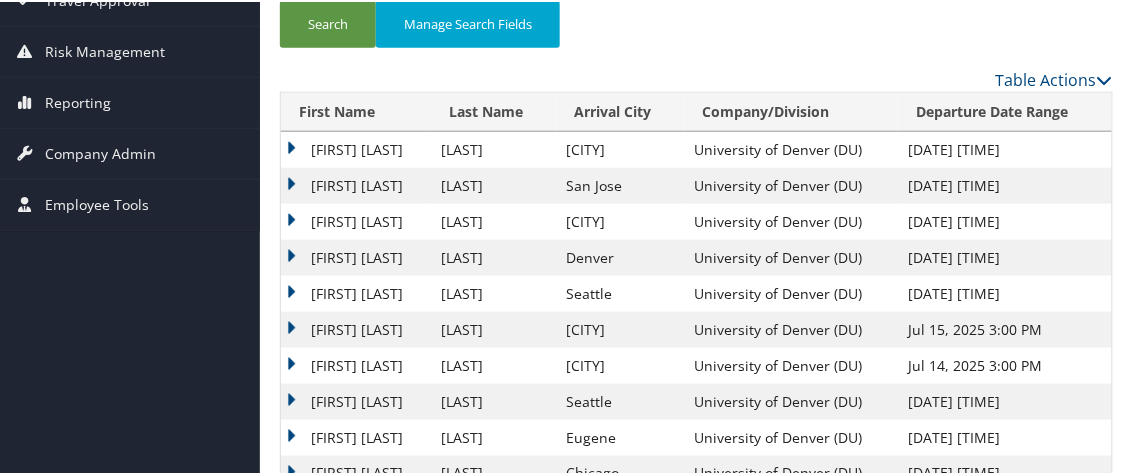 click on "TERRY RICHARD" at bounding box center [356, 148] 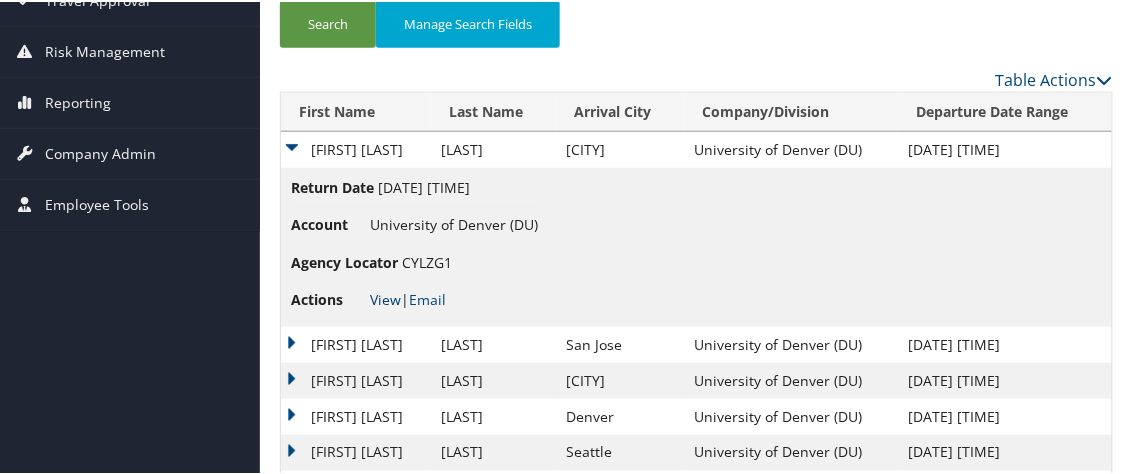 click on "View" at bounding box center (385, 297) 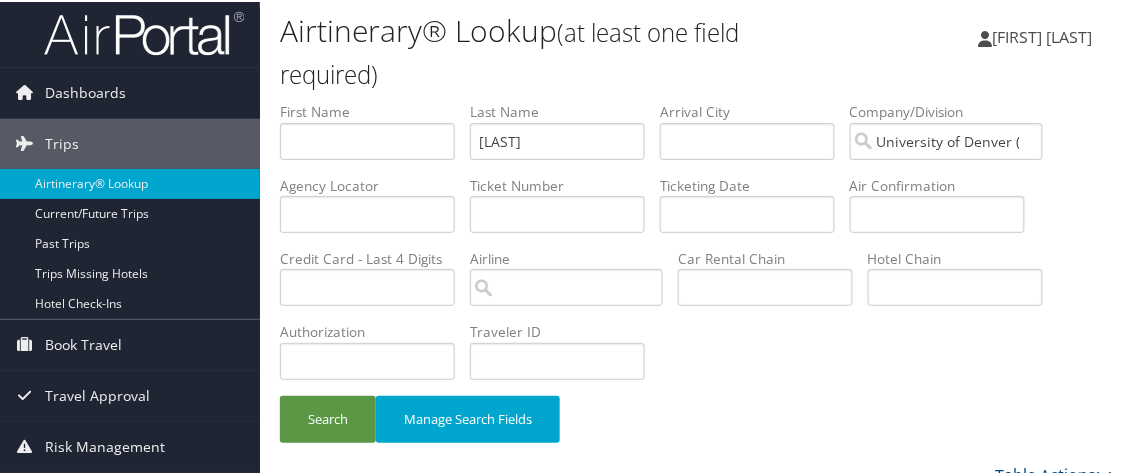scroll, scrollTop: 0, scrollLeft: 0, axis: both 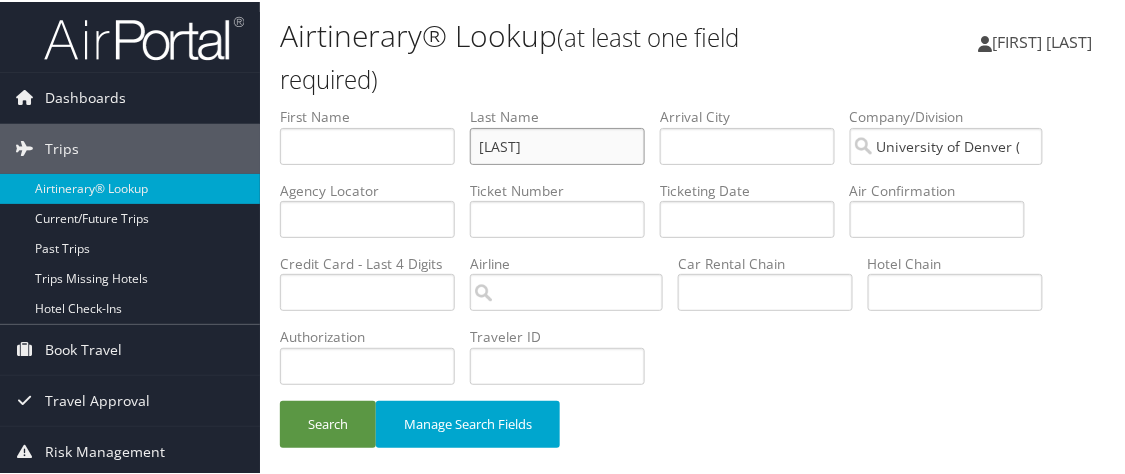 drag, startPoint x: 395, startPoint y: 139, endPoint x: 306, endPoint y: 139, distance: 89 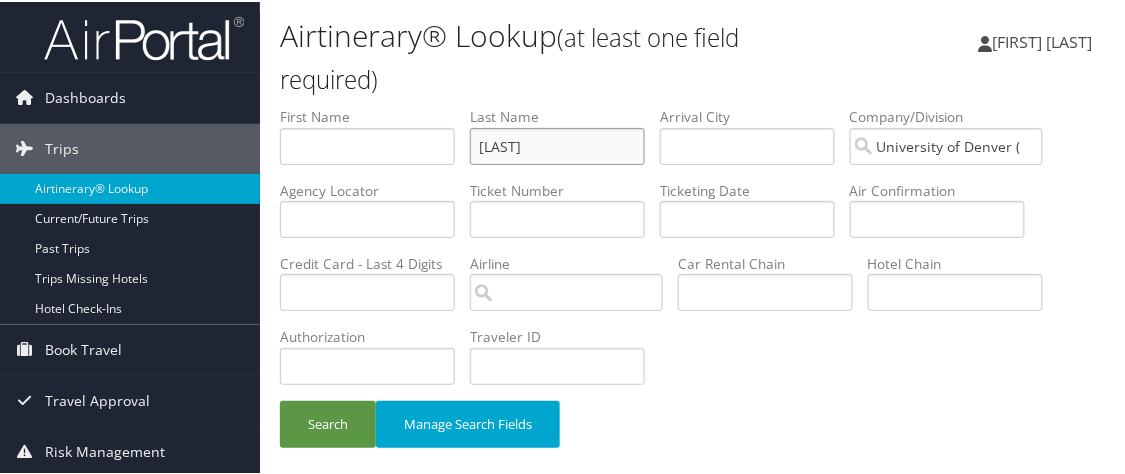click on "Search" at bounding box center [328, 422] 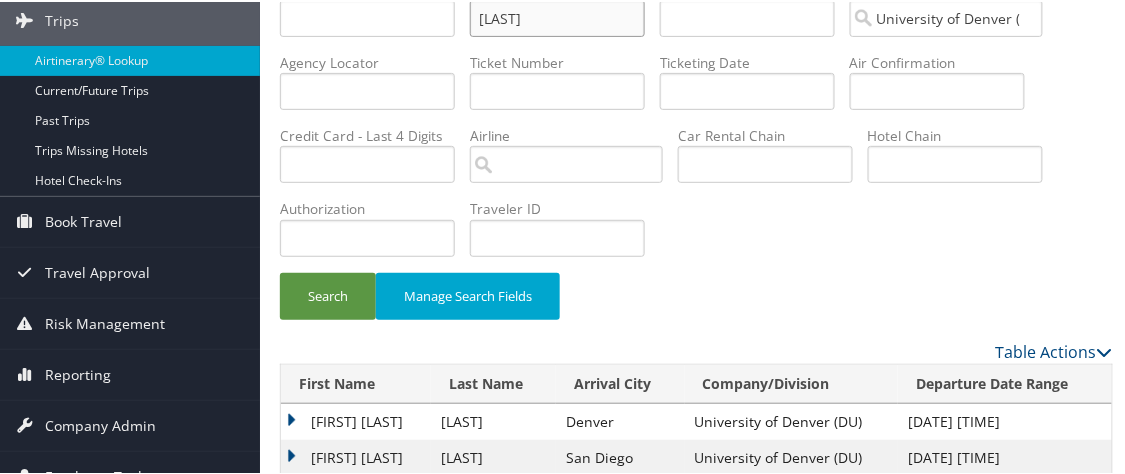 scroll, scrollTop: 233, scrollLeft: 0, axis: vertical 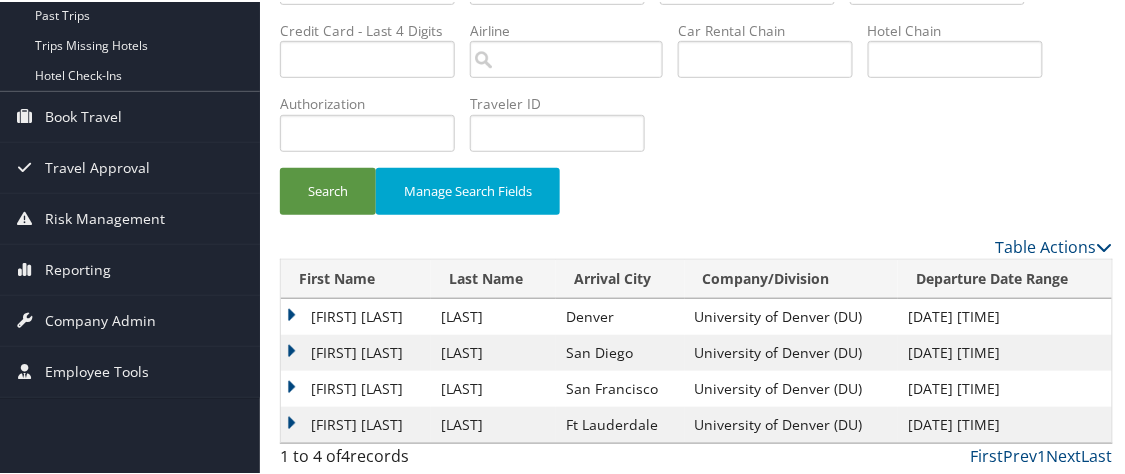 click on "MEAGAN CAROL" at bounding box center (356, 351) 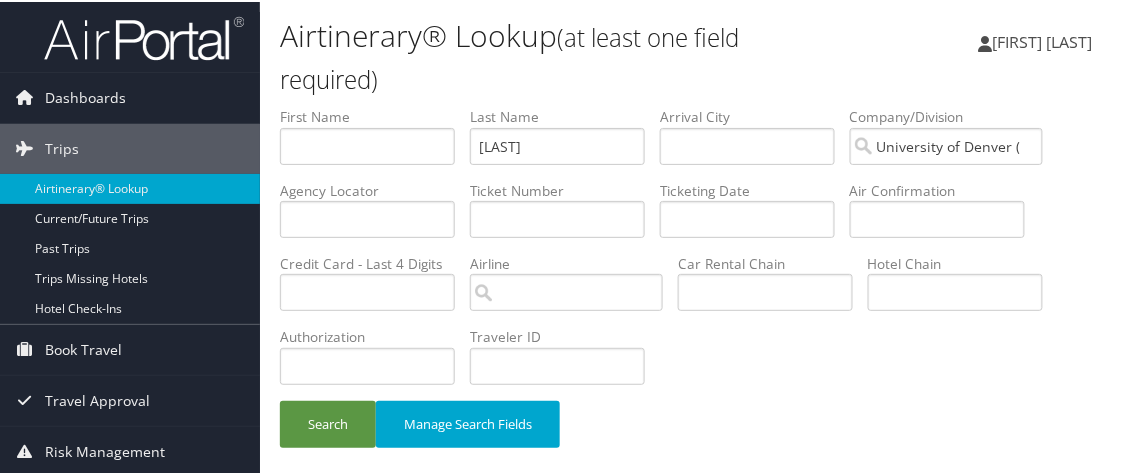 scroll, scrollTop: 391, scrollLeft: 0, axis: vertical 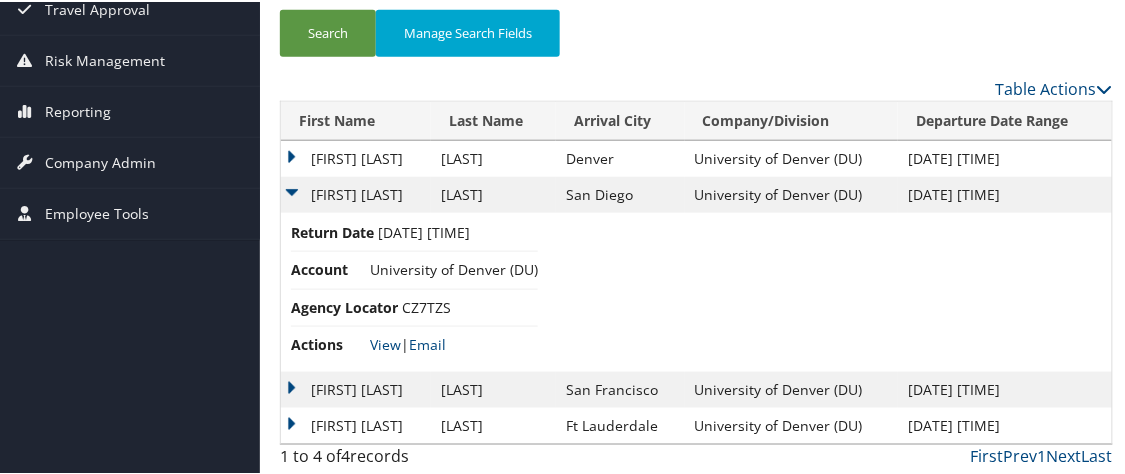 click on "MEAGAN CAROL" at bounding box center (356, 424) 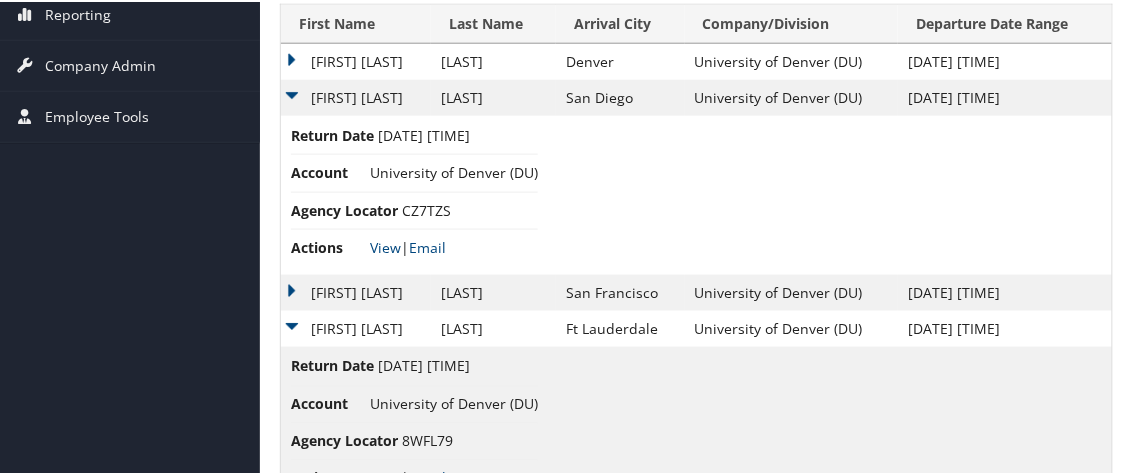 scroll, scrollTop: 549, scrollLeft: 0, axis: vertical 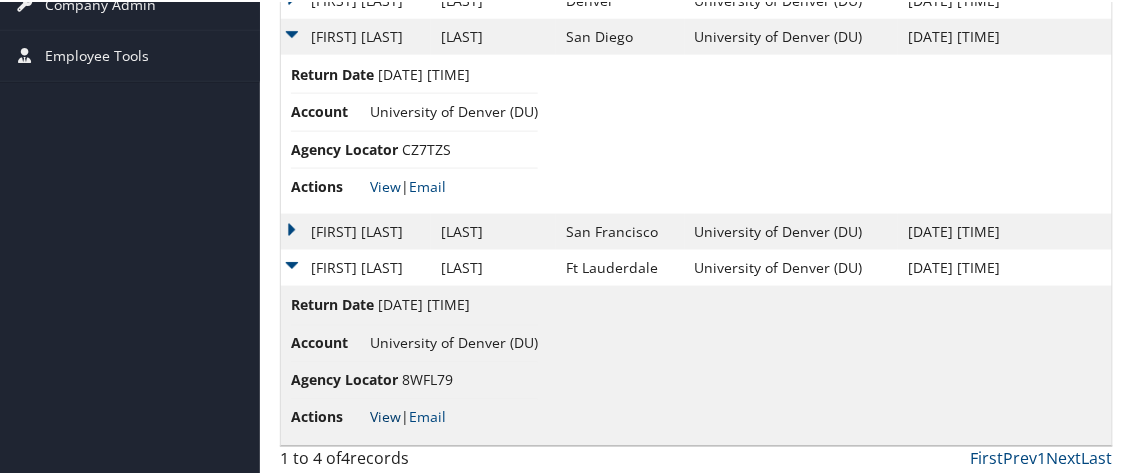 click on "View" at bounding box center [385, 415] 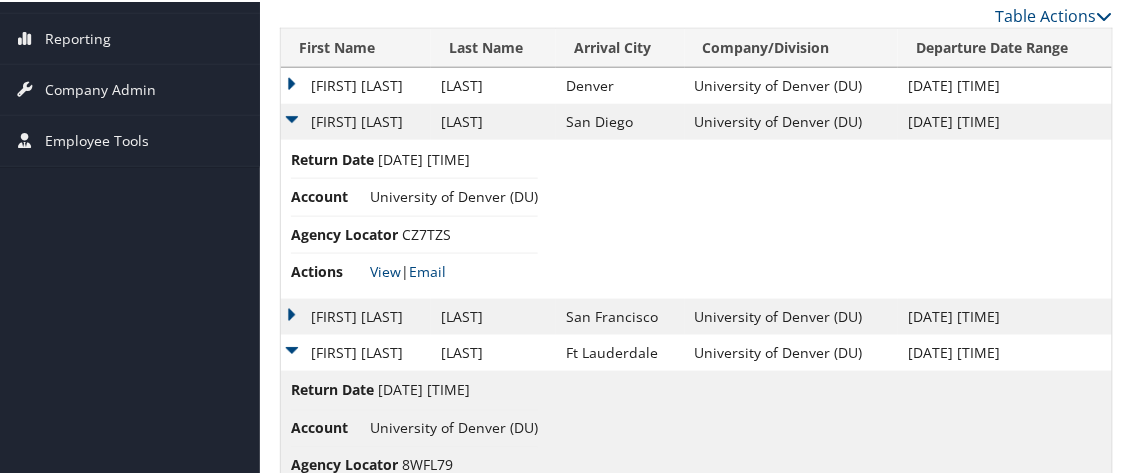 scroll, scrollTop: 449, scrollLeft: 0, axis: vertical 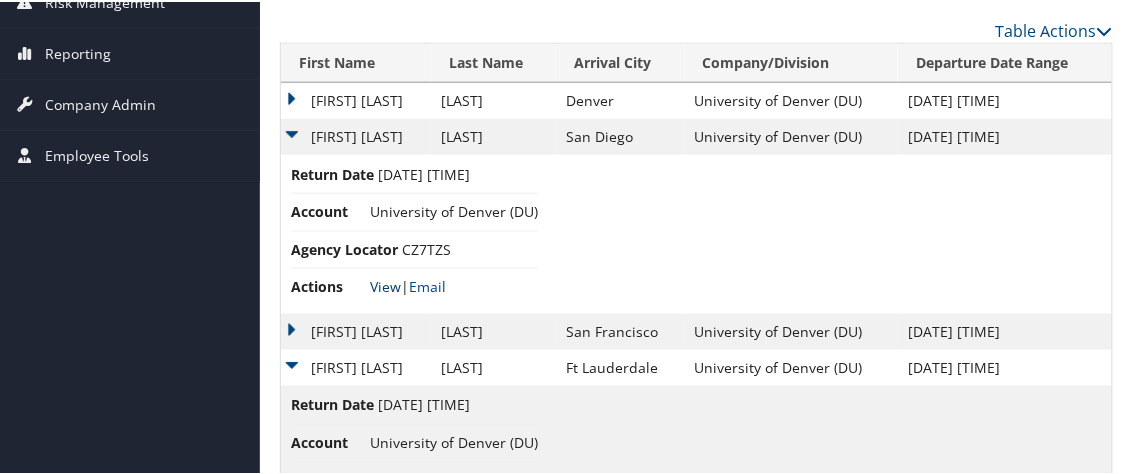 click on "View" at bounding box center [385, 284] 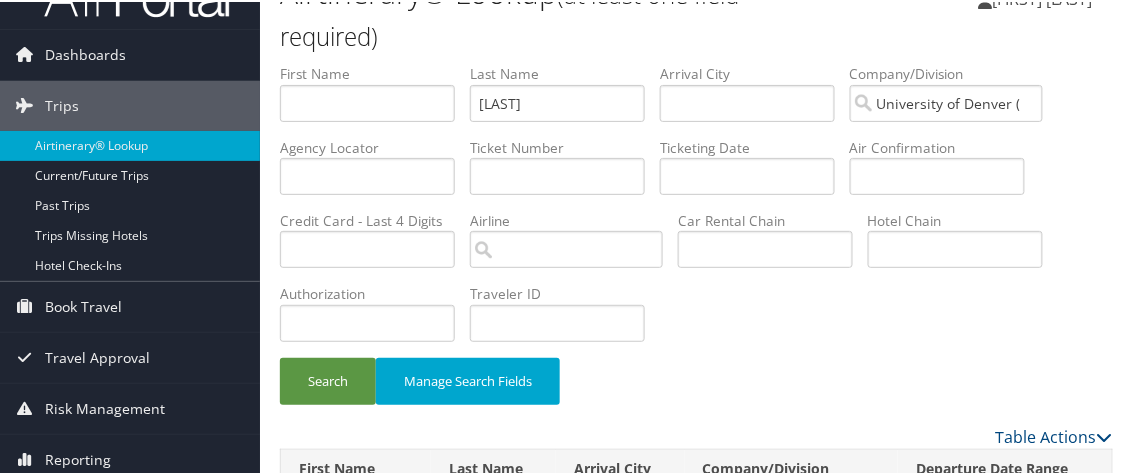 scroll, scrollTop: 0, scrollLeft: 0, axis: both 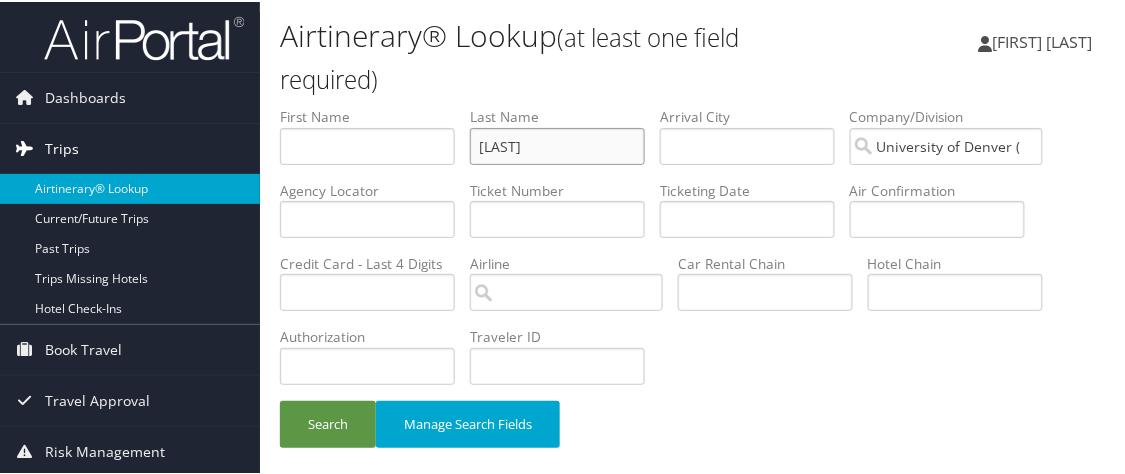 drag, startPoint x: 554, startPoint y: 151, endPoint x: 240, endPoint y: 151, distance: 314 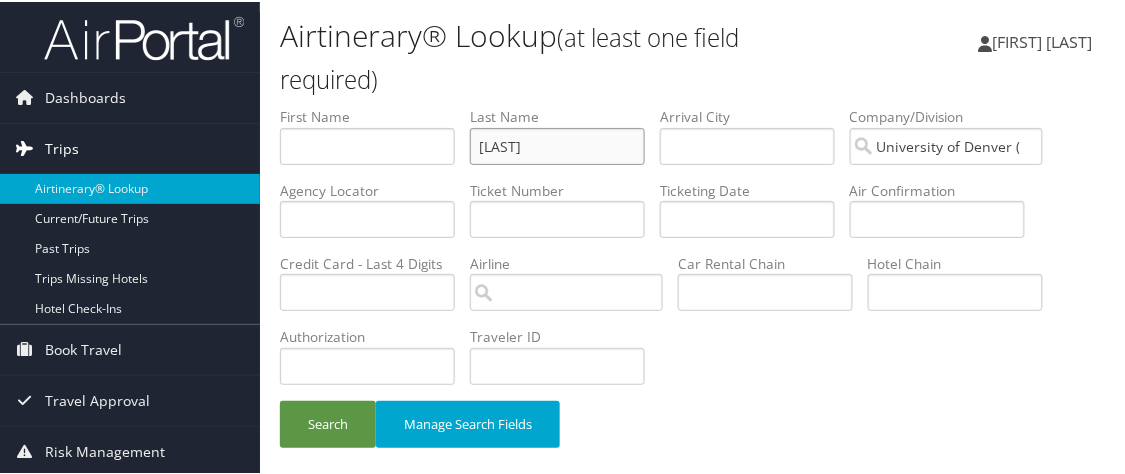 click on "Search" at bounding box center [328, 422] 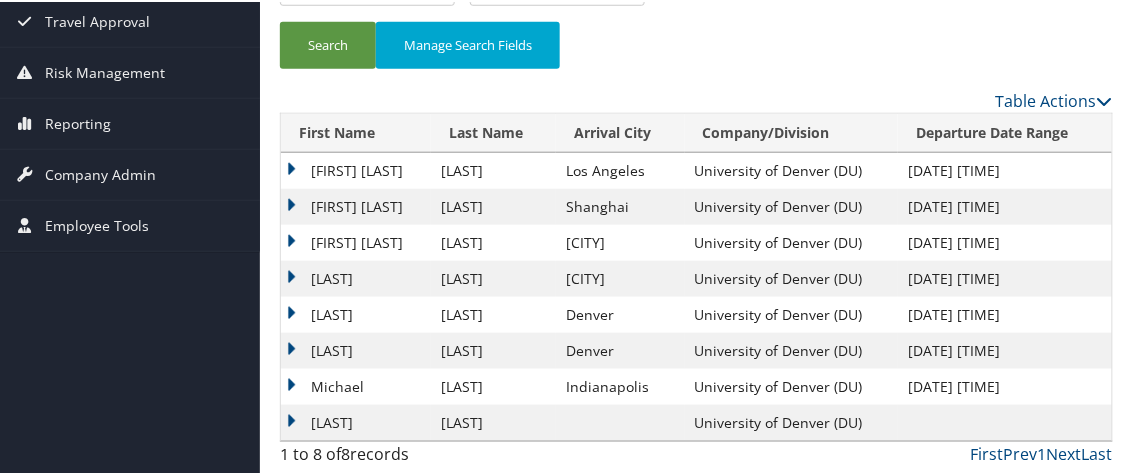 scroll, scrollTop: 376, scrollLeft: 0, axis: vertical 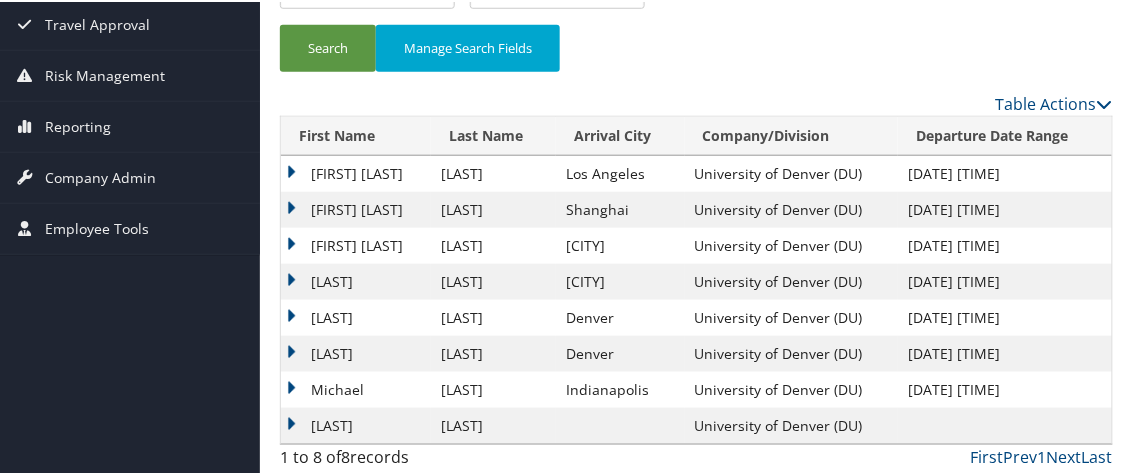 click on "JEKKY HUNGPING" at bounding box center (356, 172) 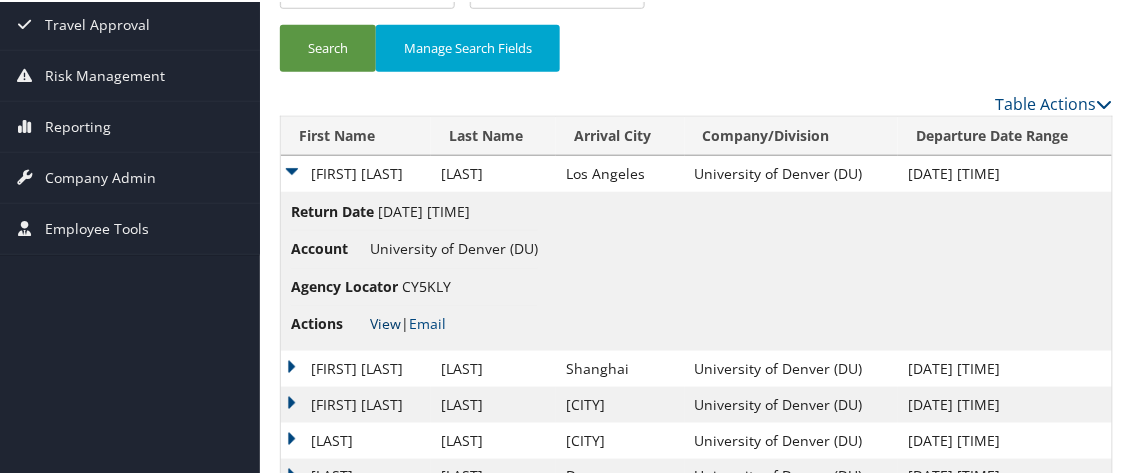 click on "View" at bounding box center [385, 321] 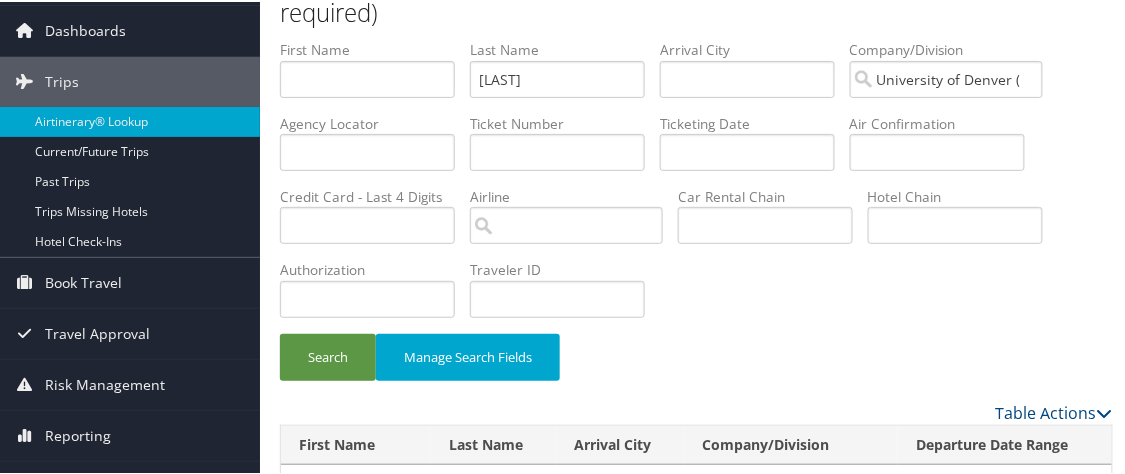 scroll, scrollTop: 0, scrollLeft: 0, axis: both 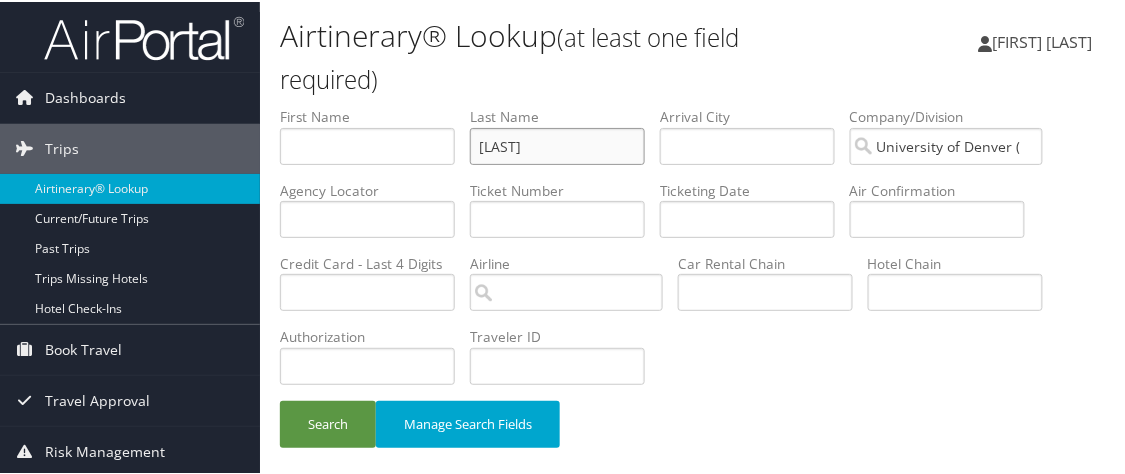 drag, startPoint x: 598, startPoint y: 145, endPoint x: 351, endPoint y: 142, distance: 247.01822 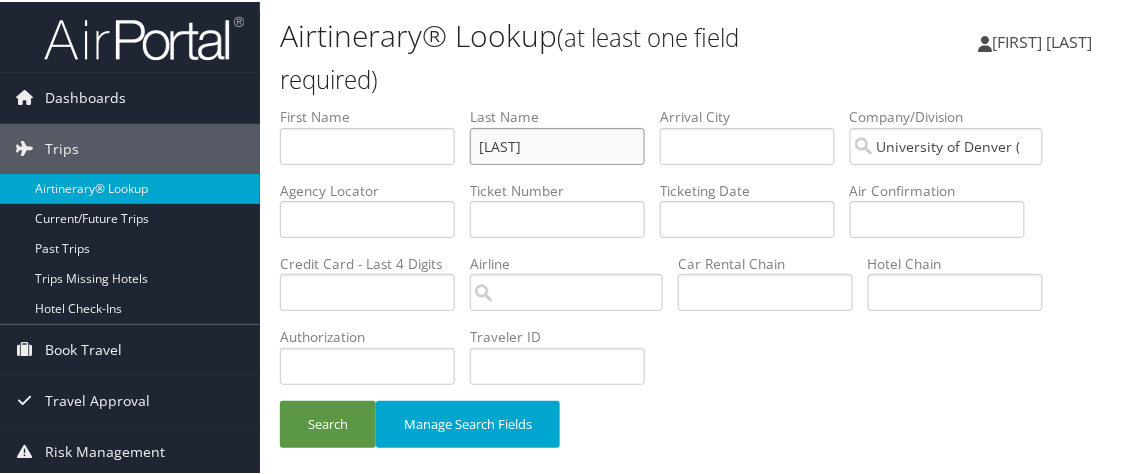 type on "reynolds" 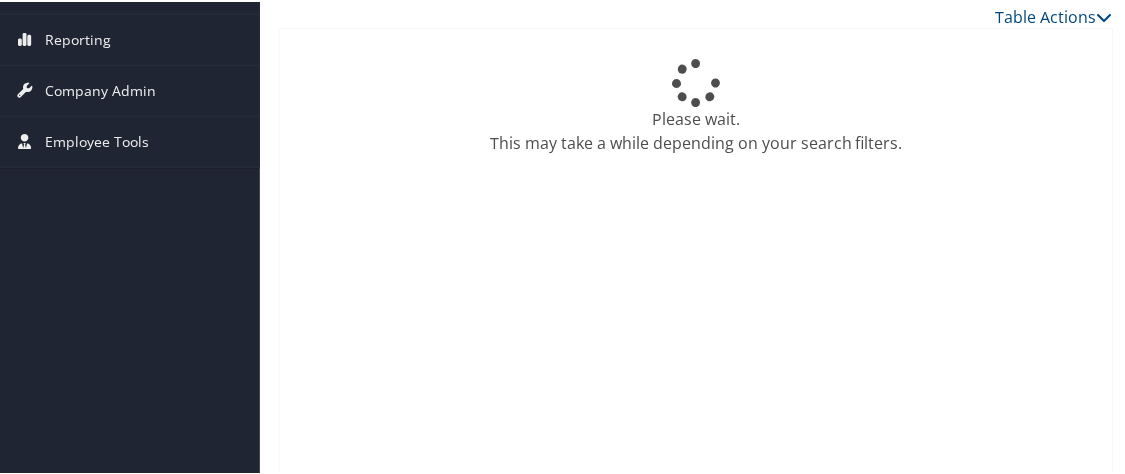 scroll, scrollTop: 435, scrollLeft: 0, axis: vertical 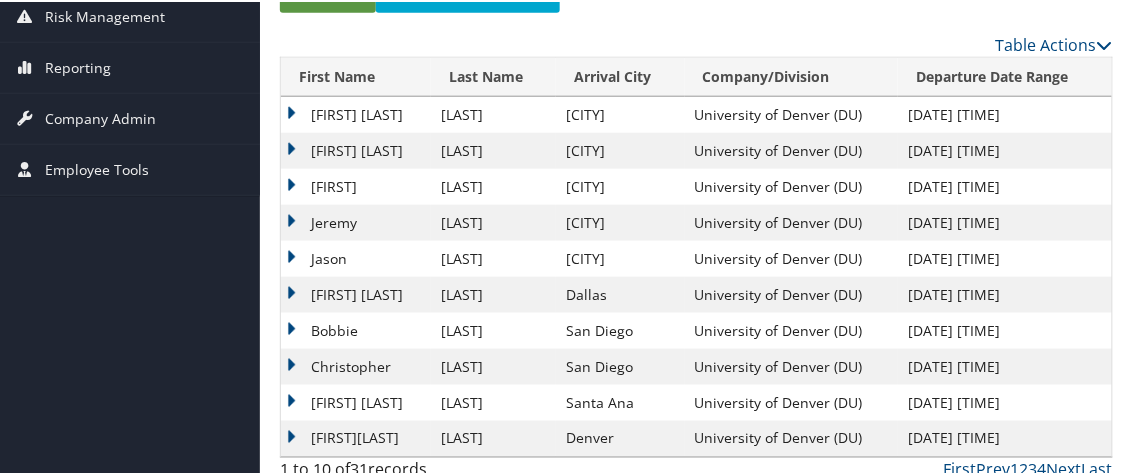 click on "CHRISTOPHER JAMES" at bounding box center [356, 113] 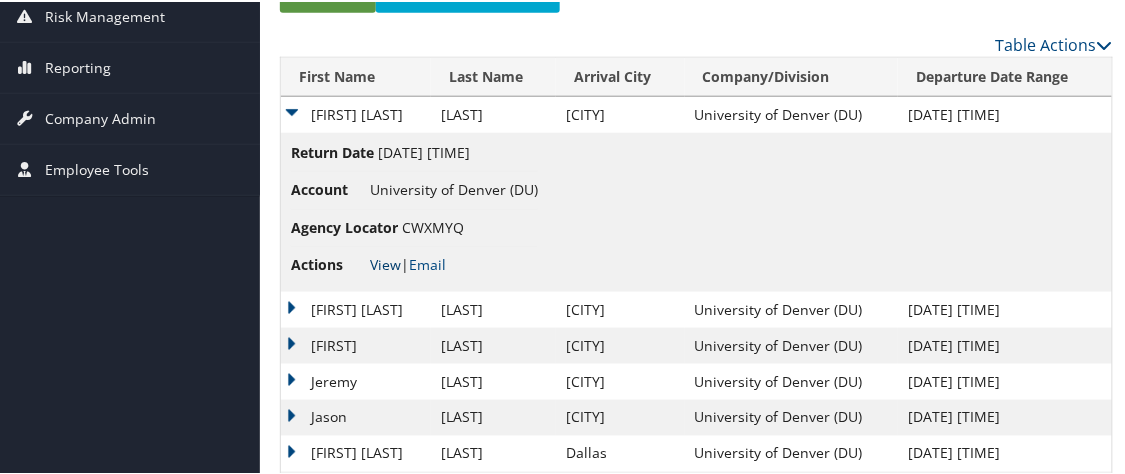 click on "View" at bounding box center (385, 262) 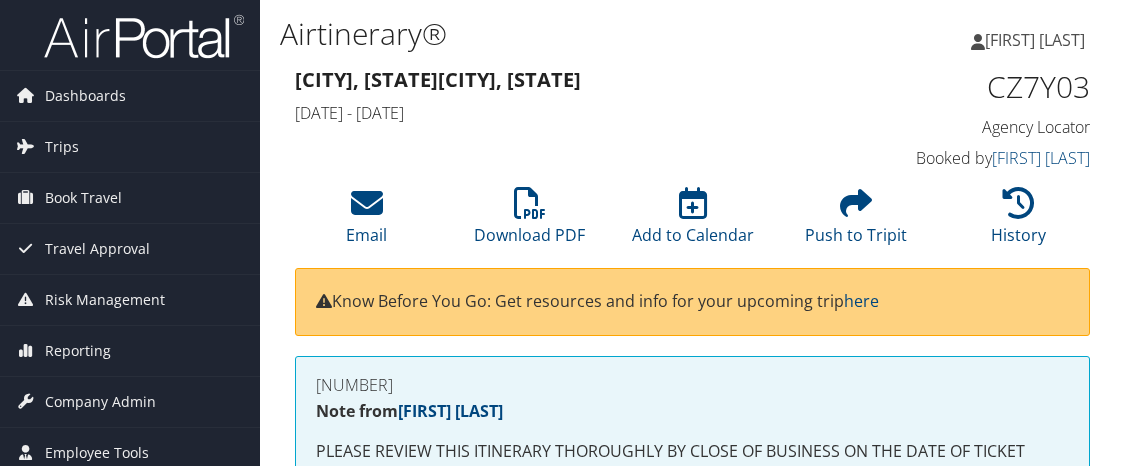 scroll, scrollTop: 0, scrollLeft: 0, axis: both 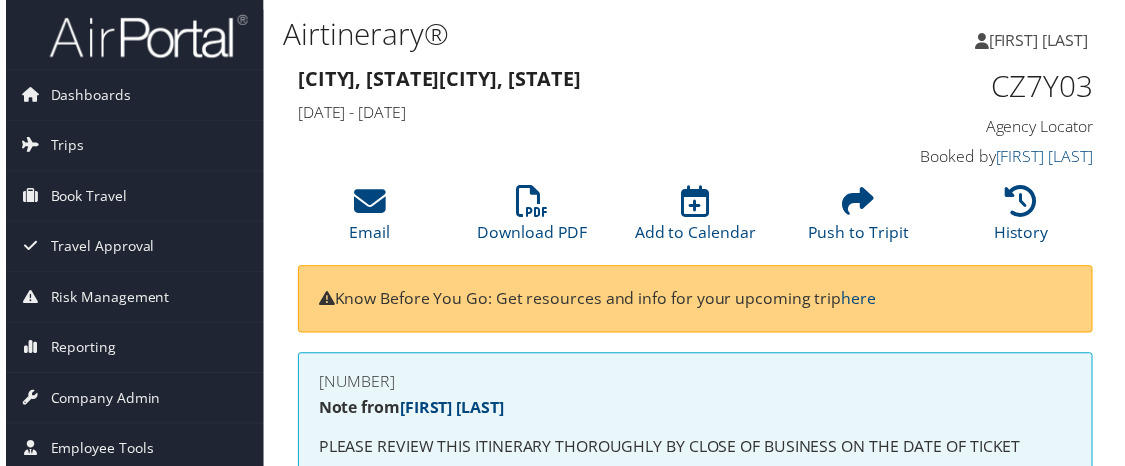 drag, startPoint x: 401, startPoint y: 383, endPoint x: 316, endPoint y: 383, distance: 85 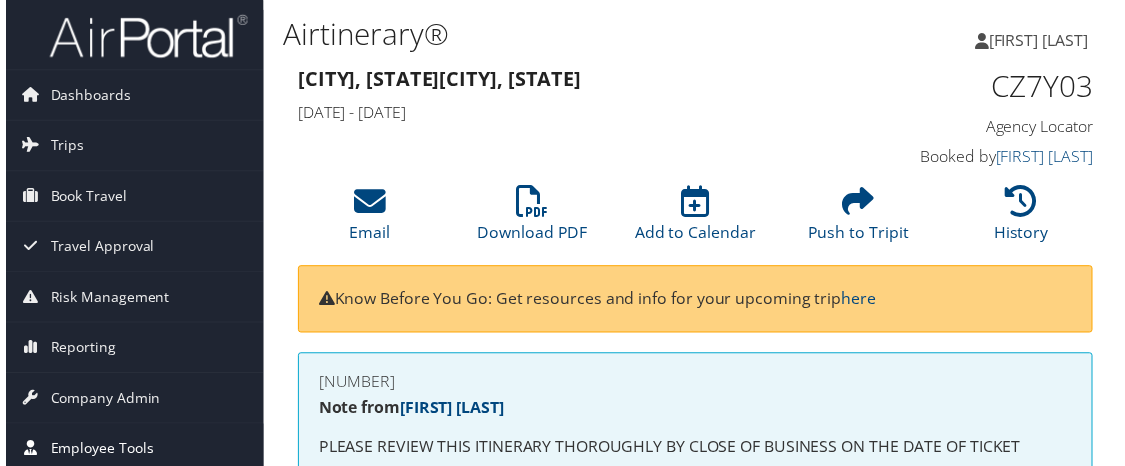 copy on "[NUMBER]" 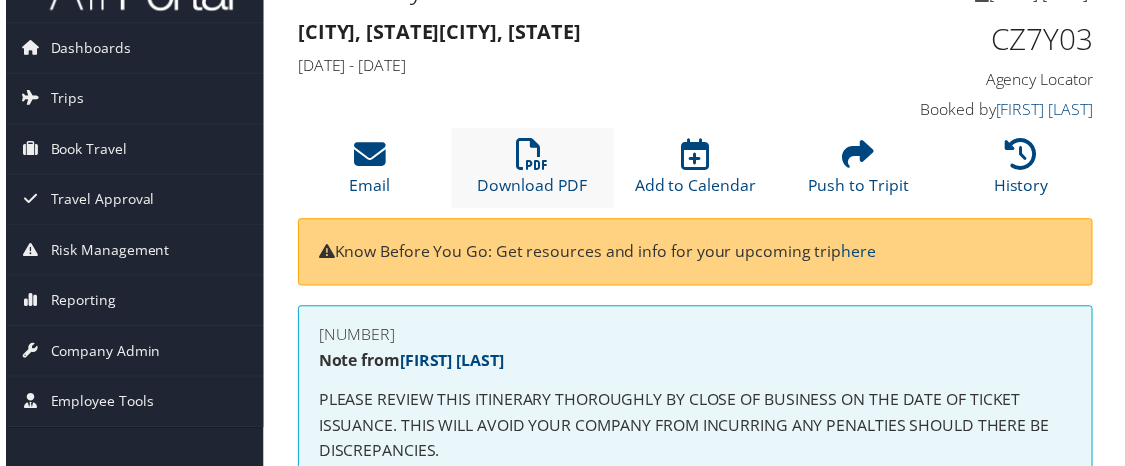 scroll, scrollTop: 0, scrollLeft: 0, axis: both 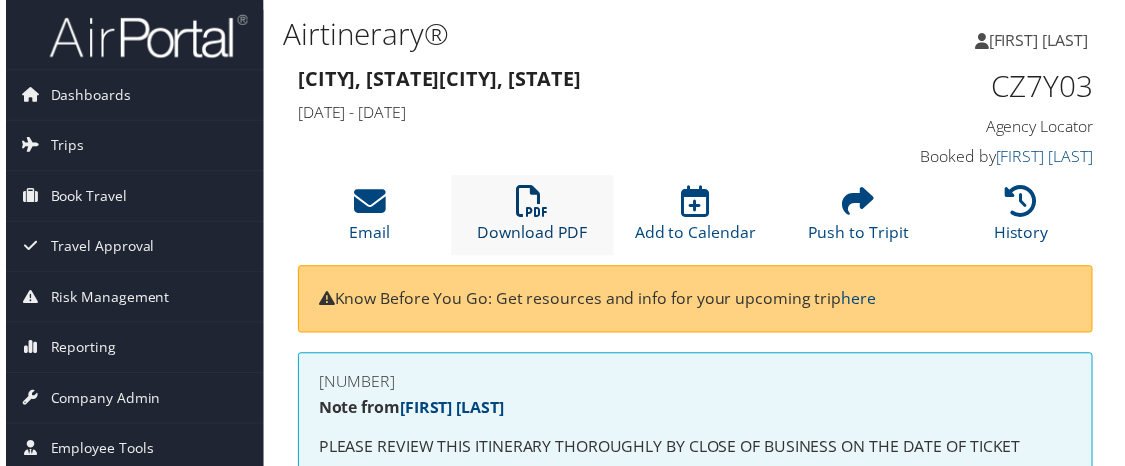 click at bounding box center (532, 203) 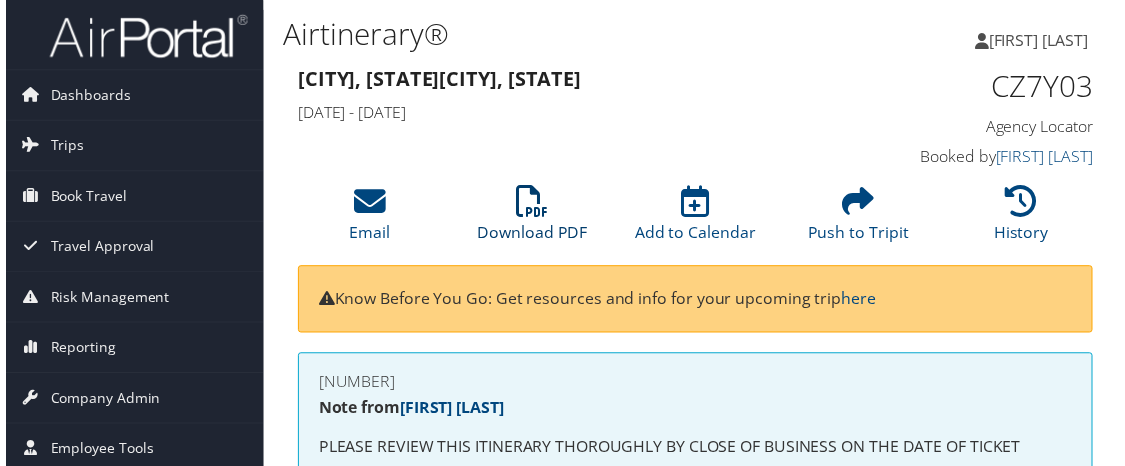 scroll, scrollTop: 600, scrollLeft: 0, axis: vertical 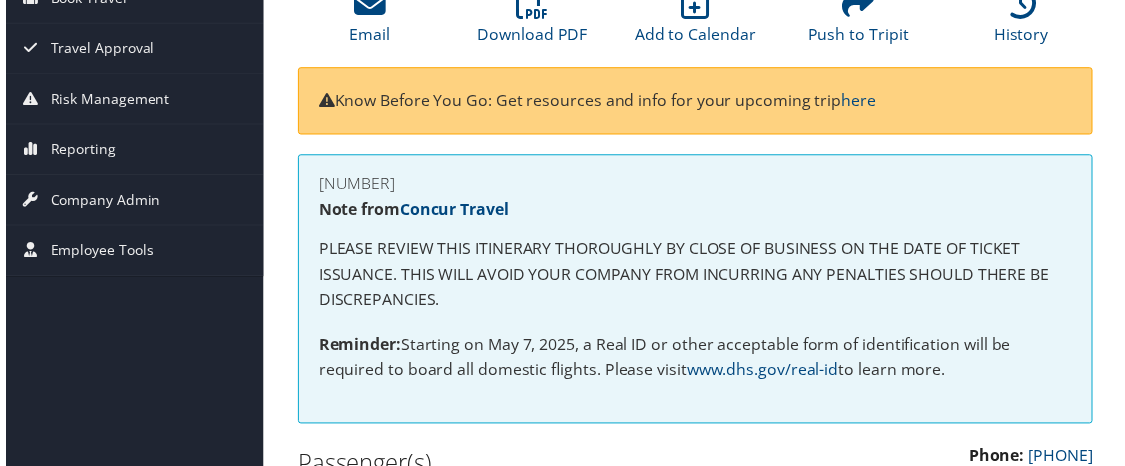 drag, startPoint x: 421, startPoint y: 206, endPoint x: 308, endPoint y: 204, distance: 113.0177 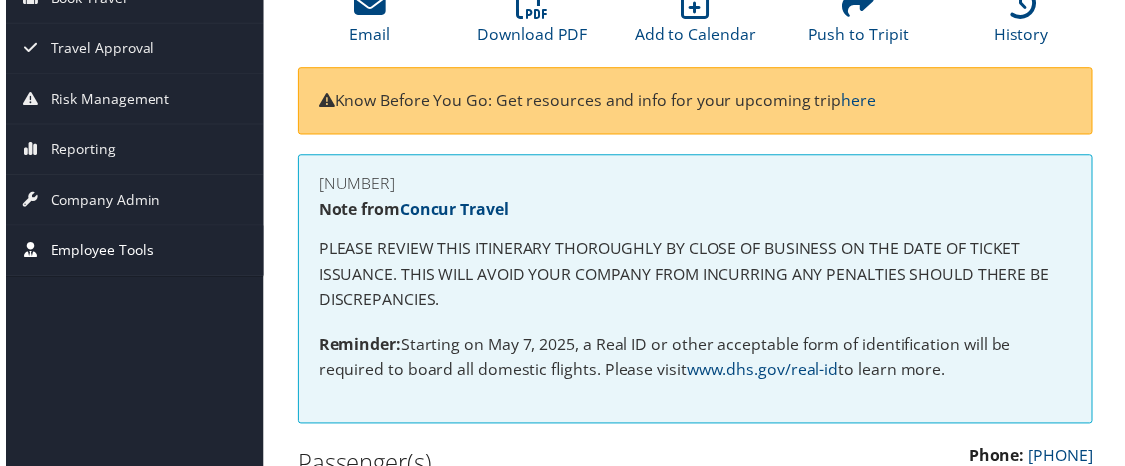 copy on "872328541" 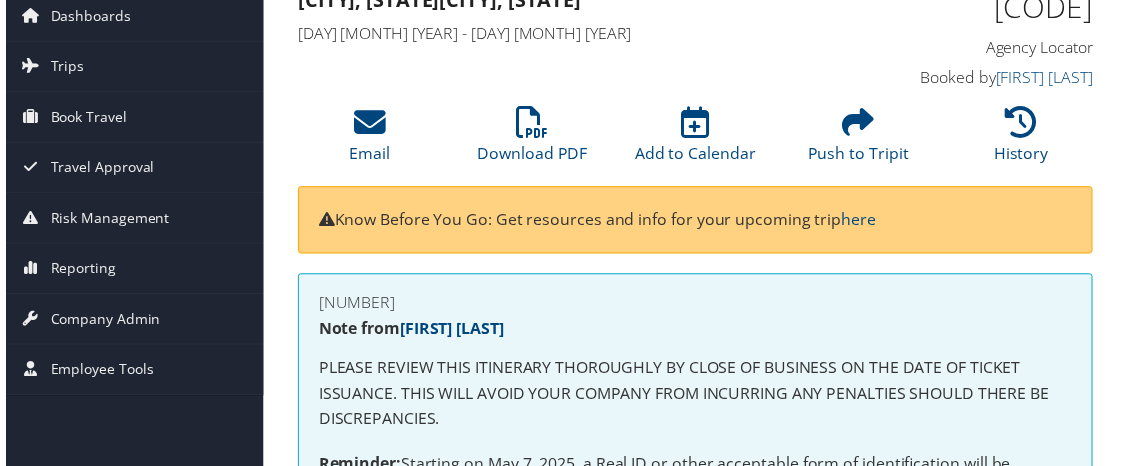 scroll, scrollTop: 0, scrollLeft: 0, axis: both 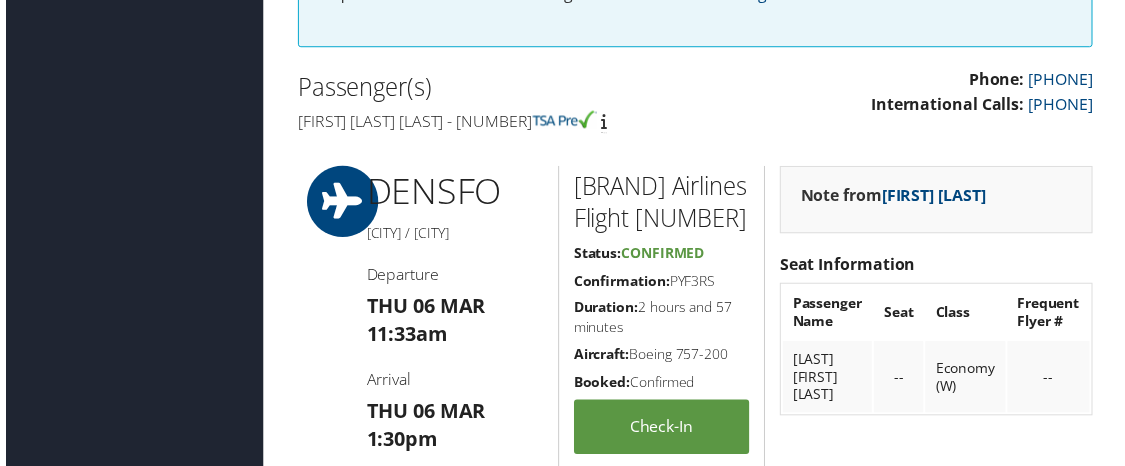 drag, startPoint x: 600, startPoint y: 117, endPoint x: 522, endPoint y: 122, distance: 78.160095 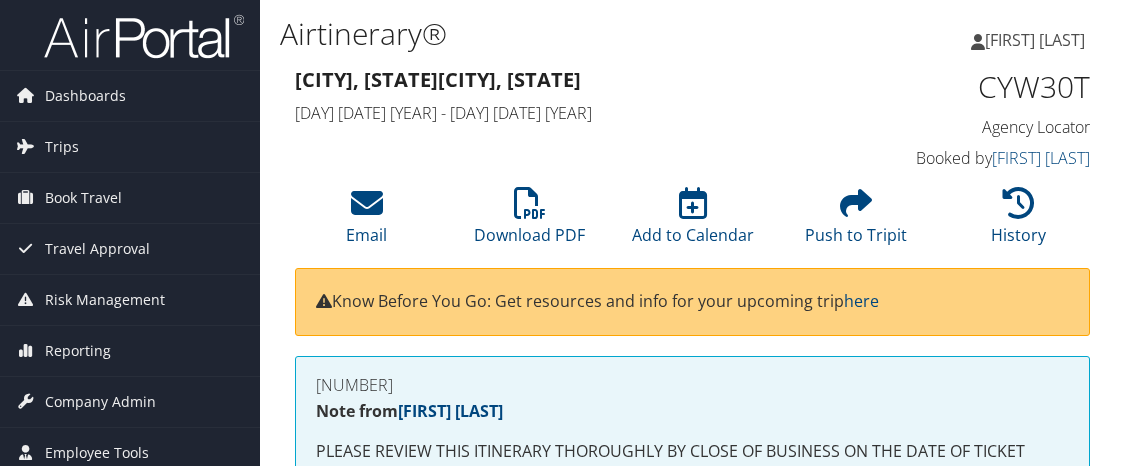 scroll, scrollTop: 0, scrollLeft: 0, axis: both 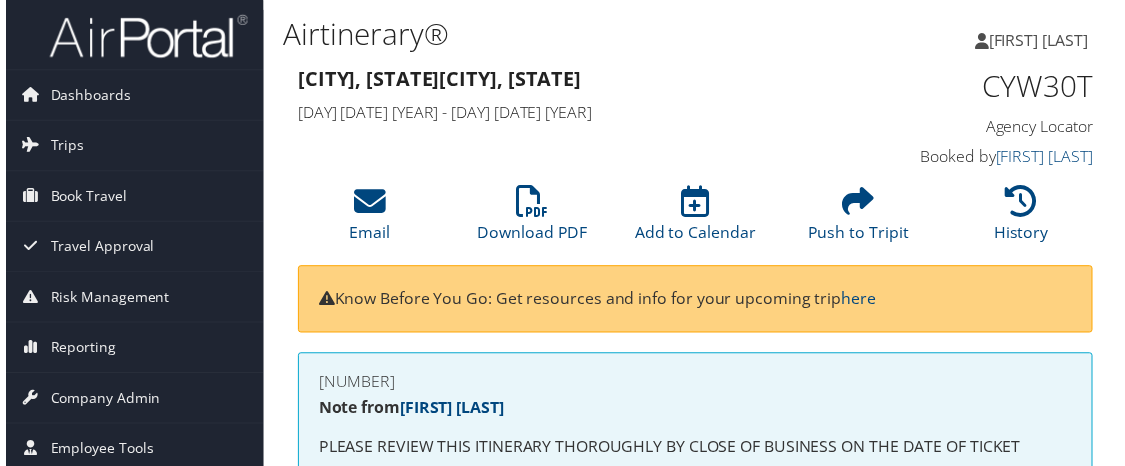 drag, startPoint x: 399, startPoint y: 384, endPoint x: 297, endPoint y: 388, distance: 102.0784 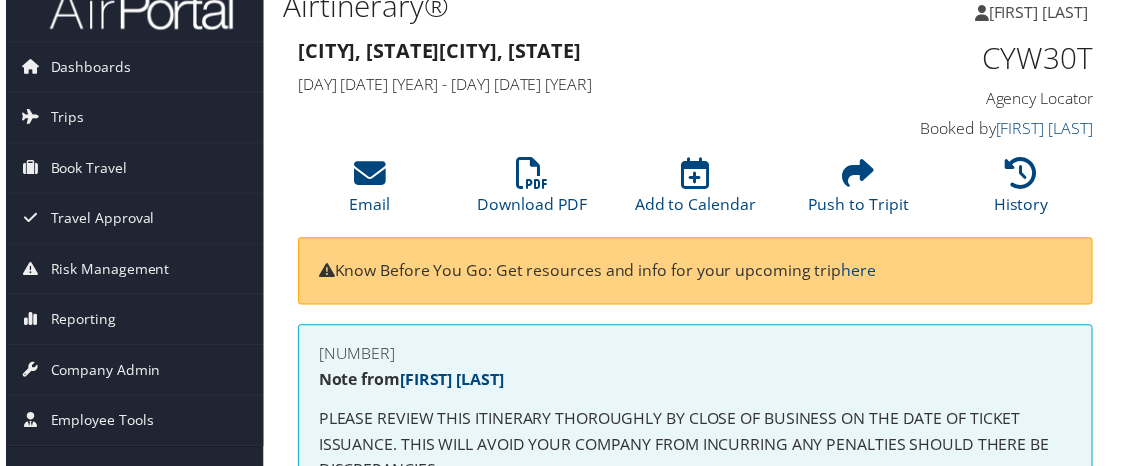 scroll, scrollTop: 0, scrollLeft: 0, axis: both 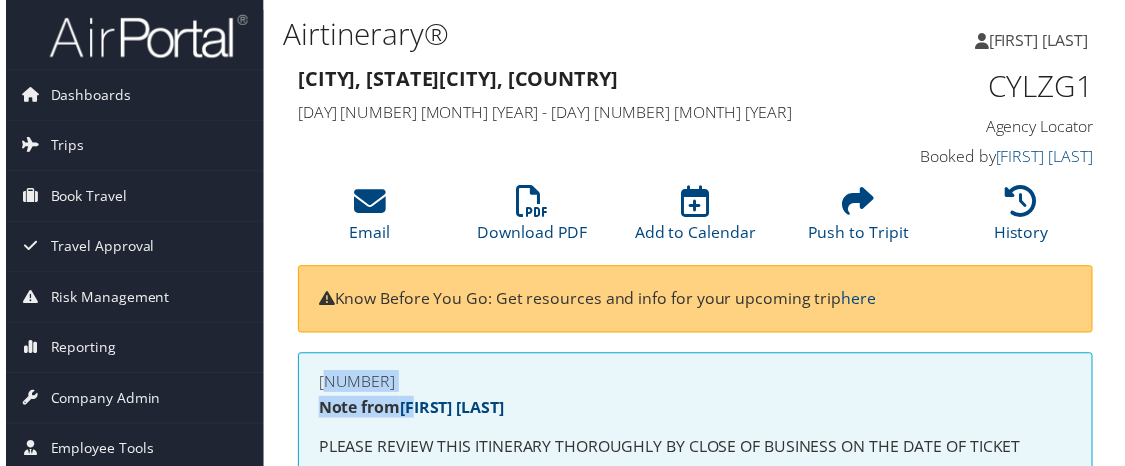 drag, startPoint x: 420, startPoint y: 413, endPoint x: 337, endPoint y: 397, distance: 84.5281 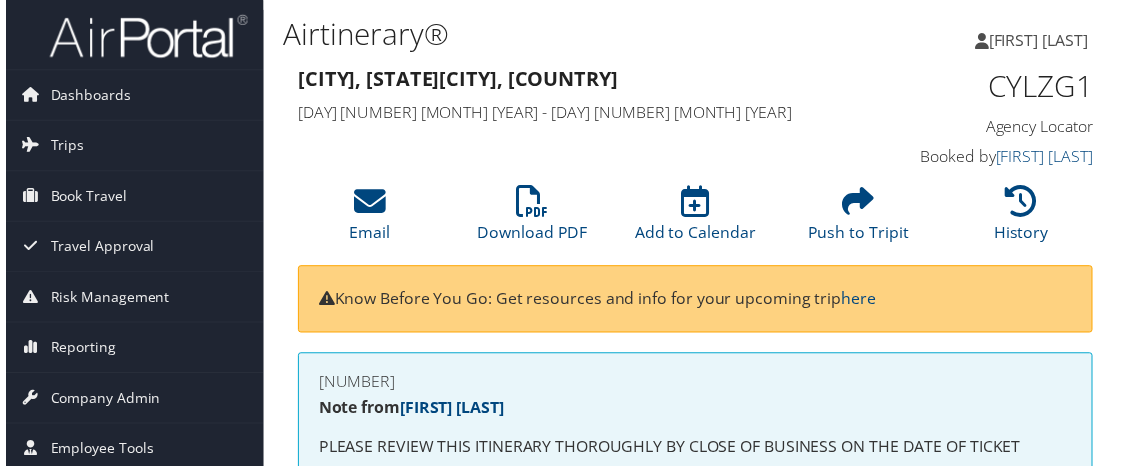 drag, startPoint x: 406, startPoint y: 401, endPoint x: 309, endPoint y: 405, distance: 97.082436 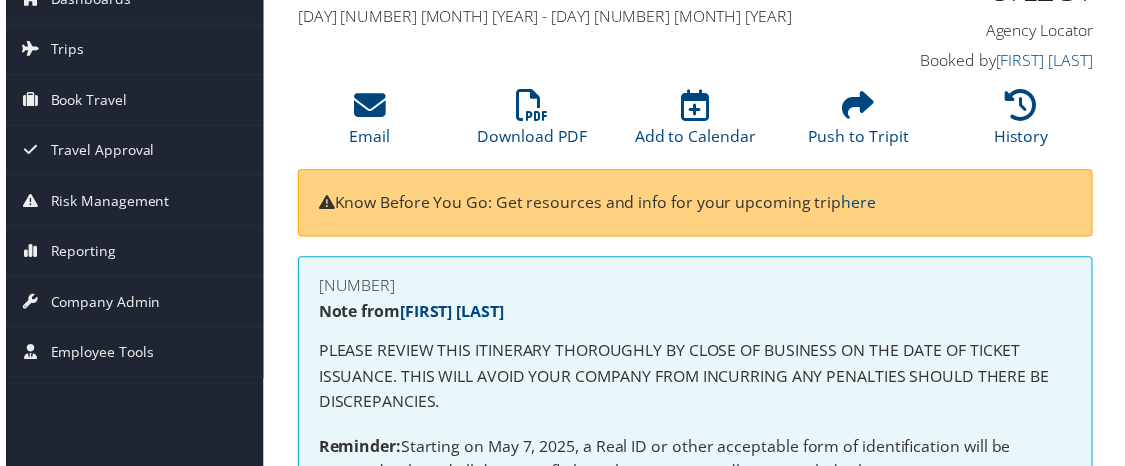 scroll, scrollTop: 0, scrollLeft: 0, axis: both 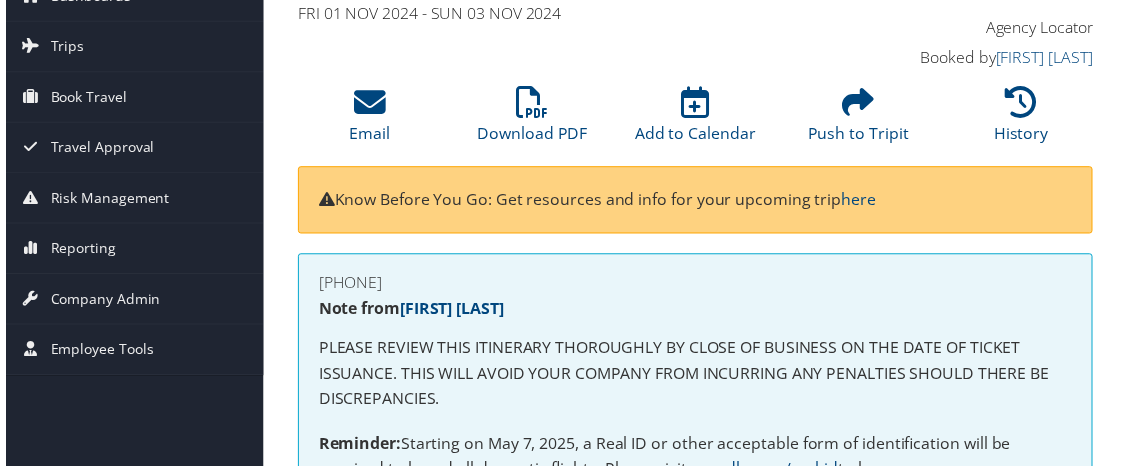 drag, startPoint x: 410, startPoint y: 283, endPoint x: 282, endPoint y: 283, distance: 128 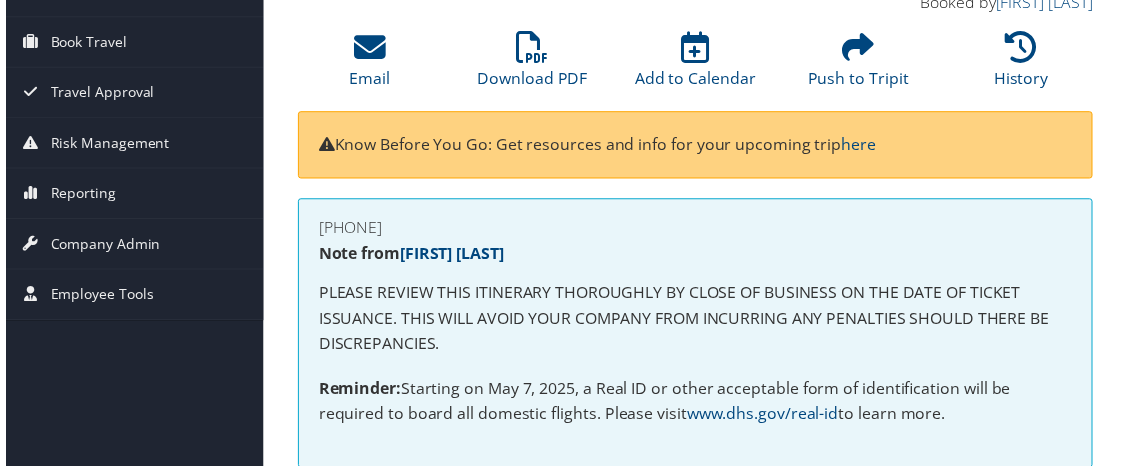 scroll, scrollTop: 0, scrollLeft: 0, axis: both 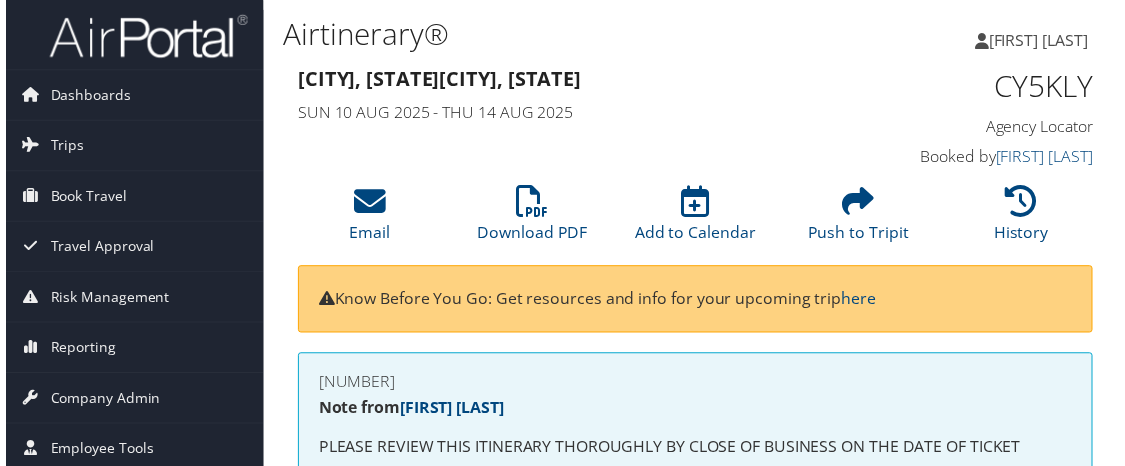 drag, startPoint x: 401, startPoint y: 399, endPoint x: 300, endPoint y: 404, distance: 101.12369 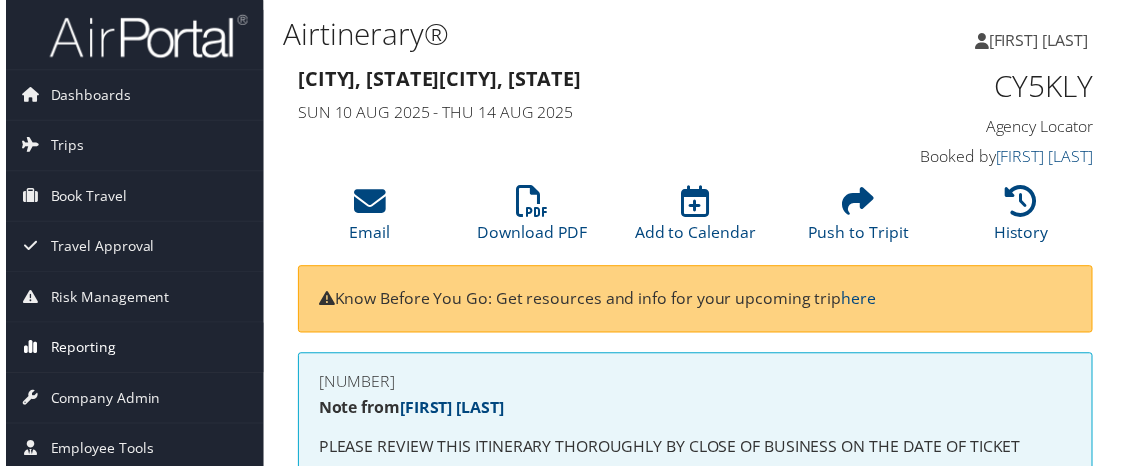 copy on "872125702" 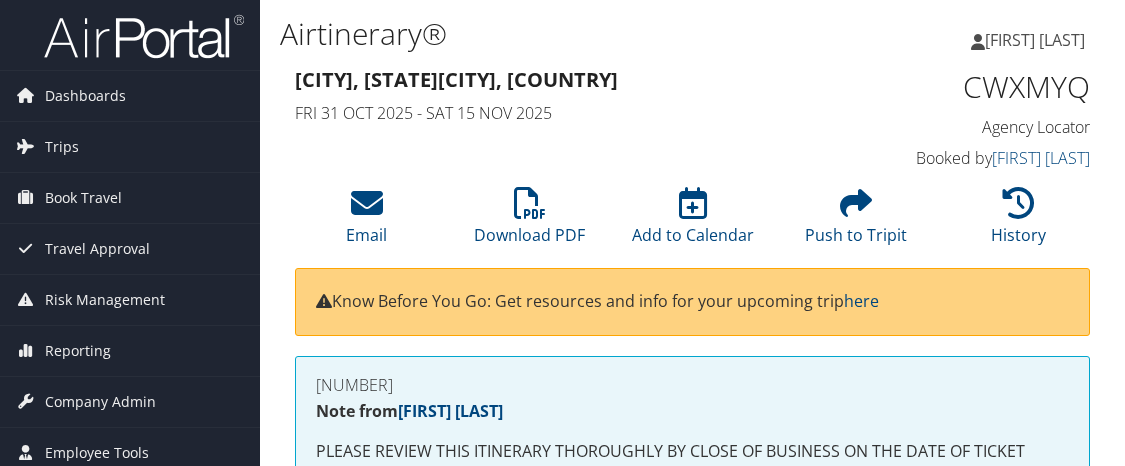 scroll, scrollTop: 0, scrollLeft: 0, axis: both 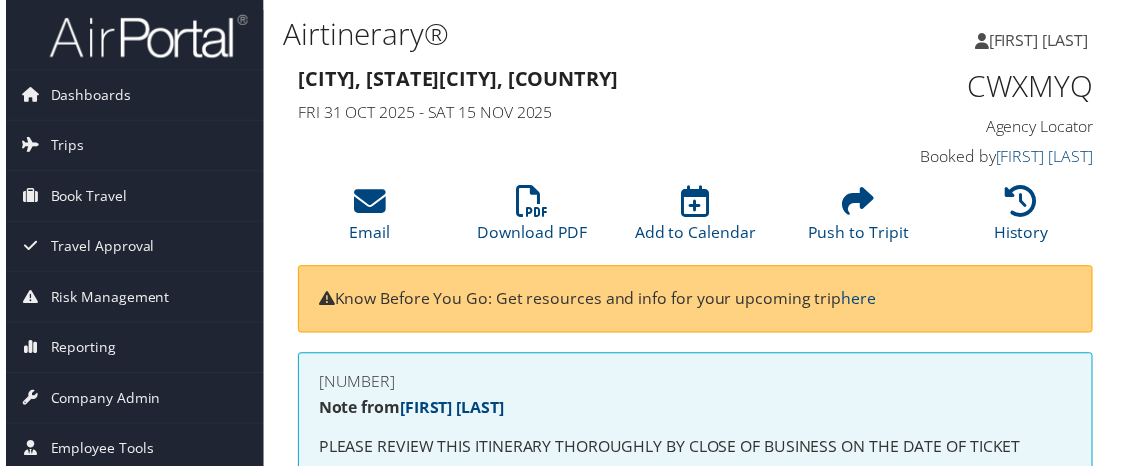 drag, startPoint x: 381, startPoint y: 407, endPoint x: 313, endPoint y: 408, distance: 68.007355 